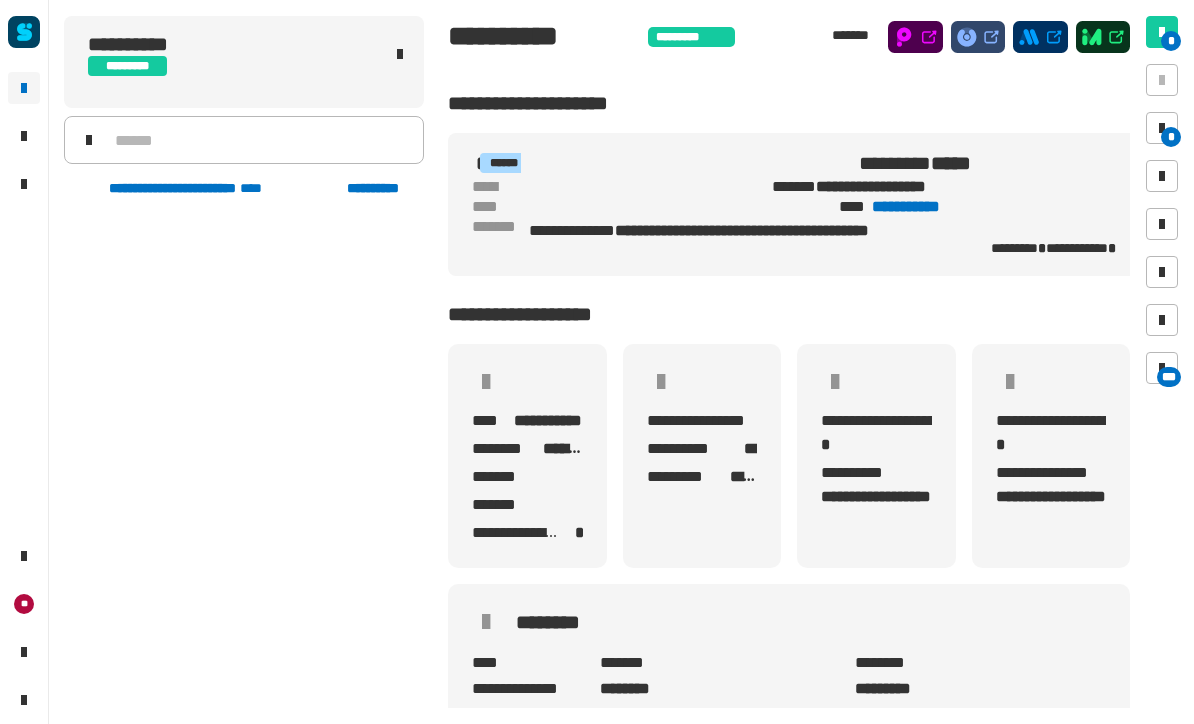 scroll, scrollTop: 0, scrollLeft: 0, axis: both 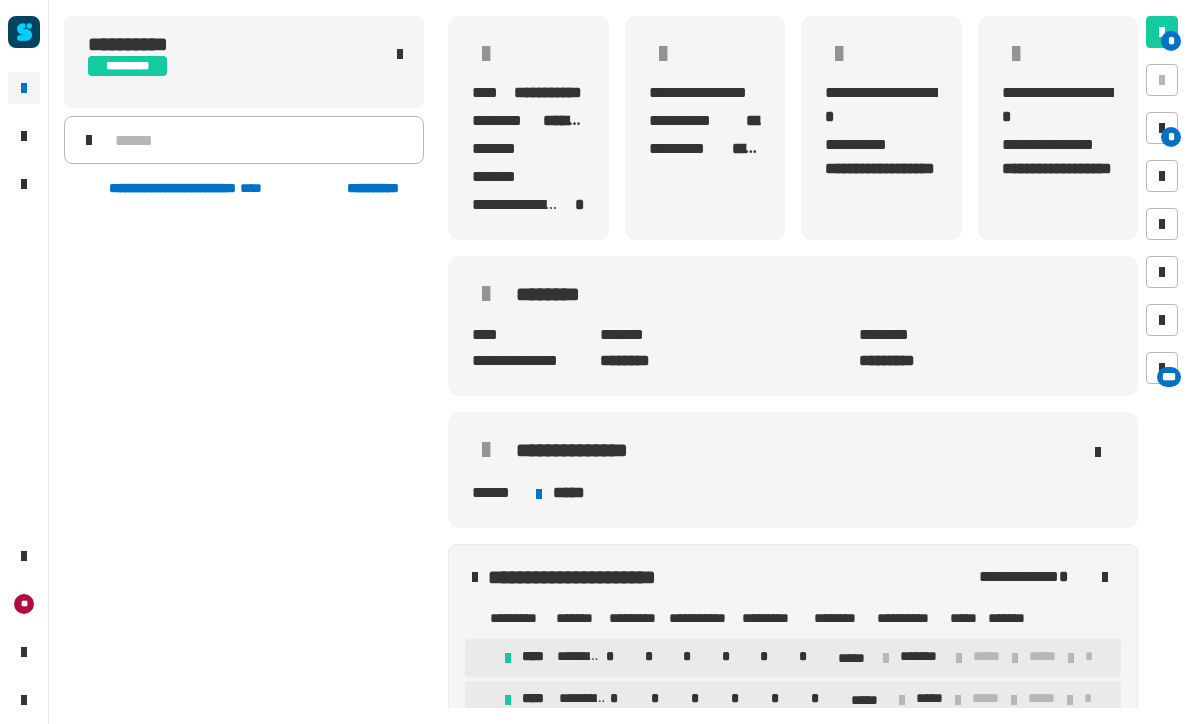 click on "**********" 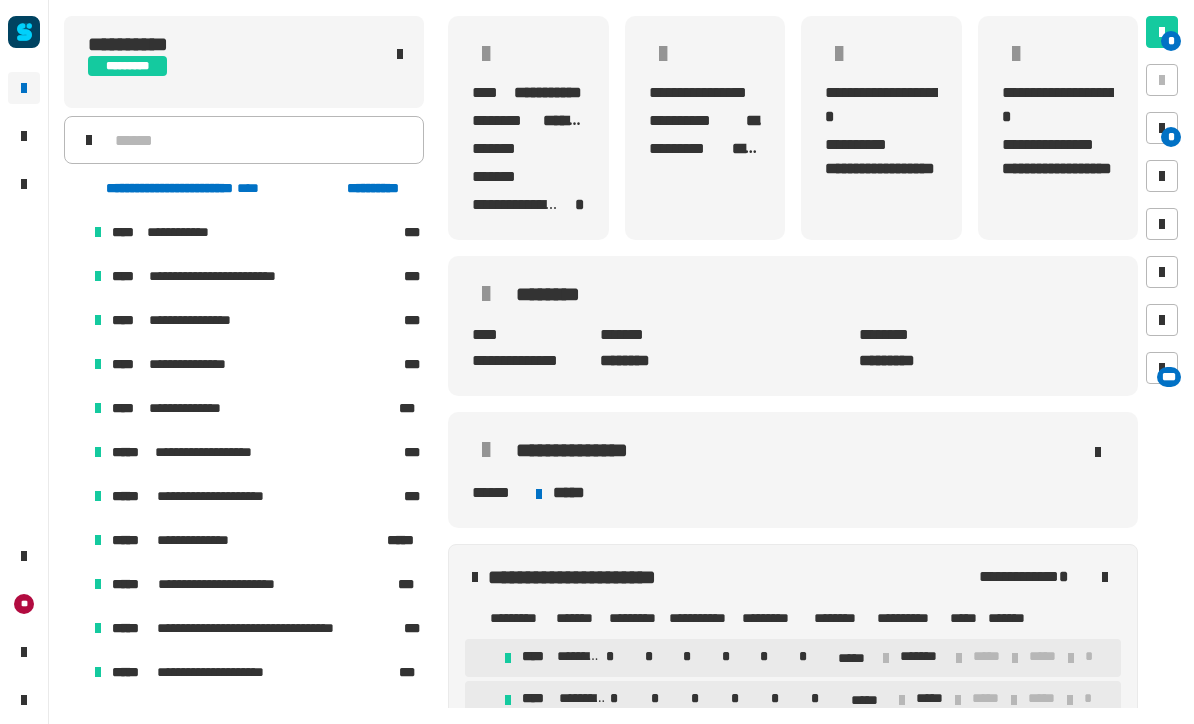 click on "**********" 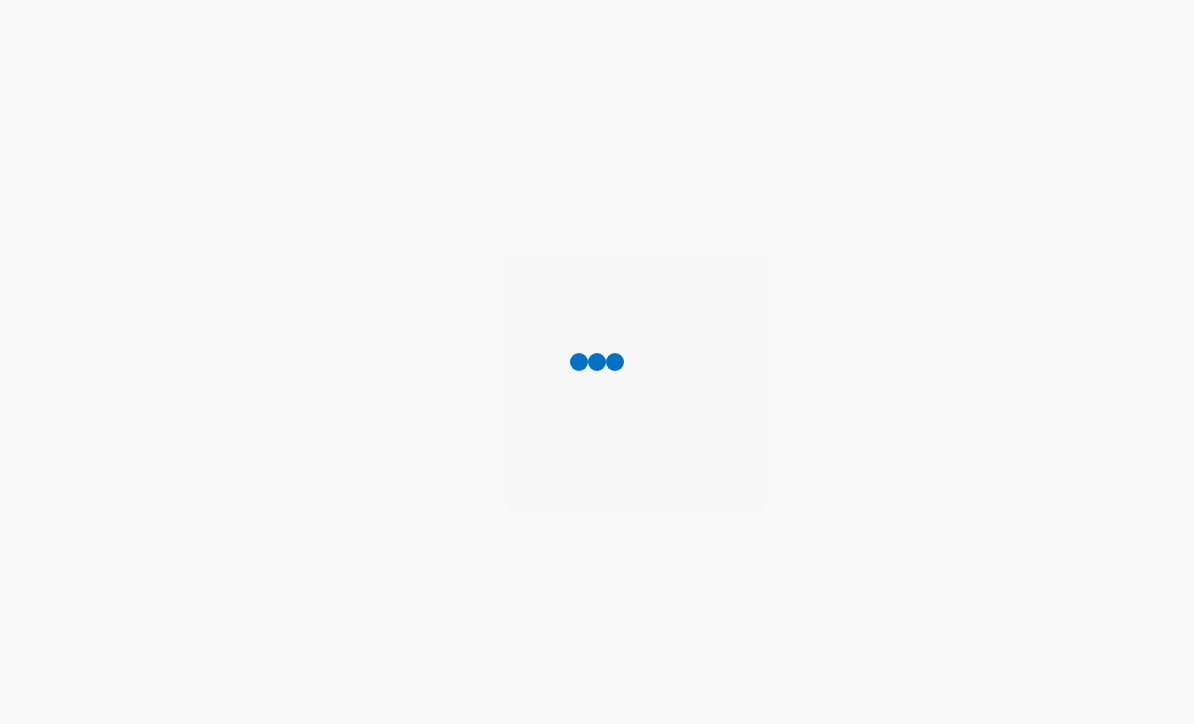 scroll, scrollTop: 0, scrollLeft: 0, axis: both 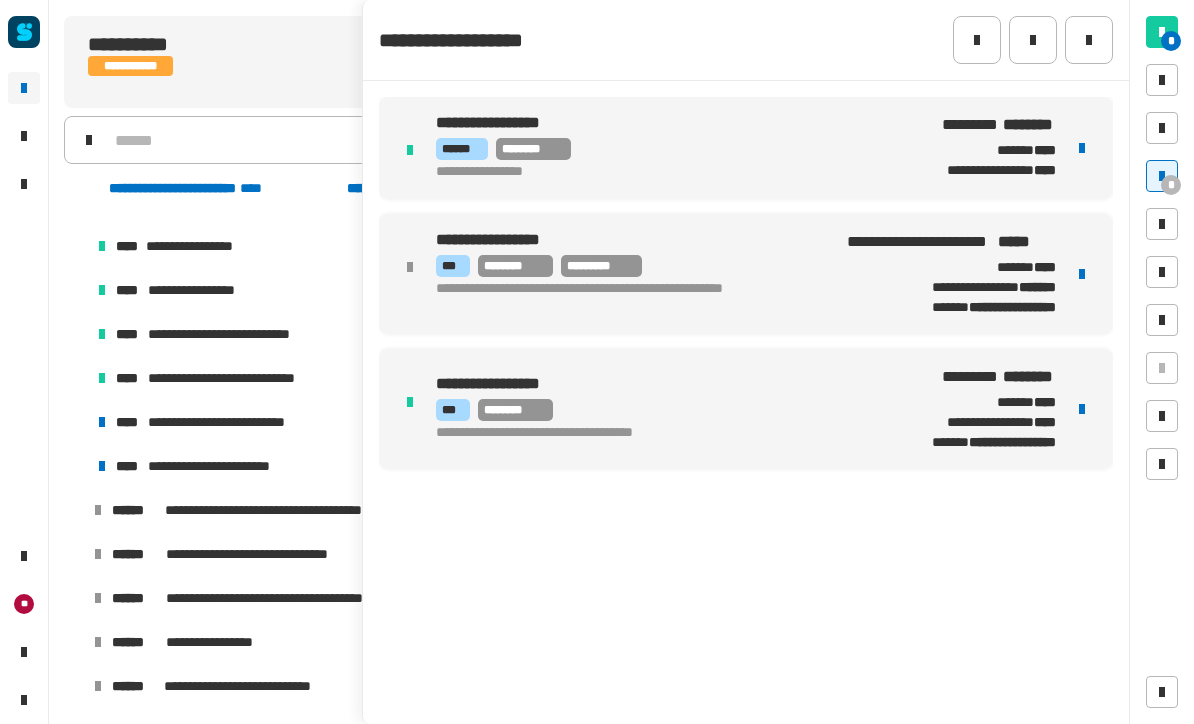 click on "**********" at bounding box center (227, 422) 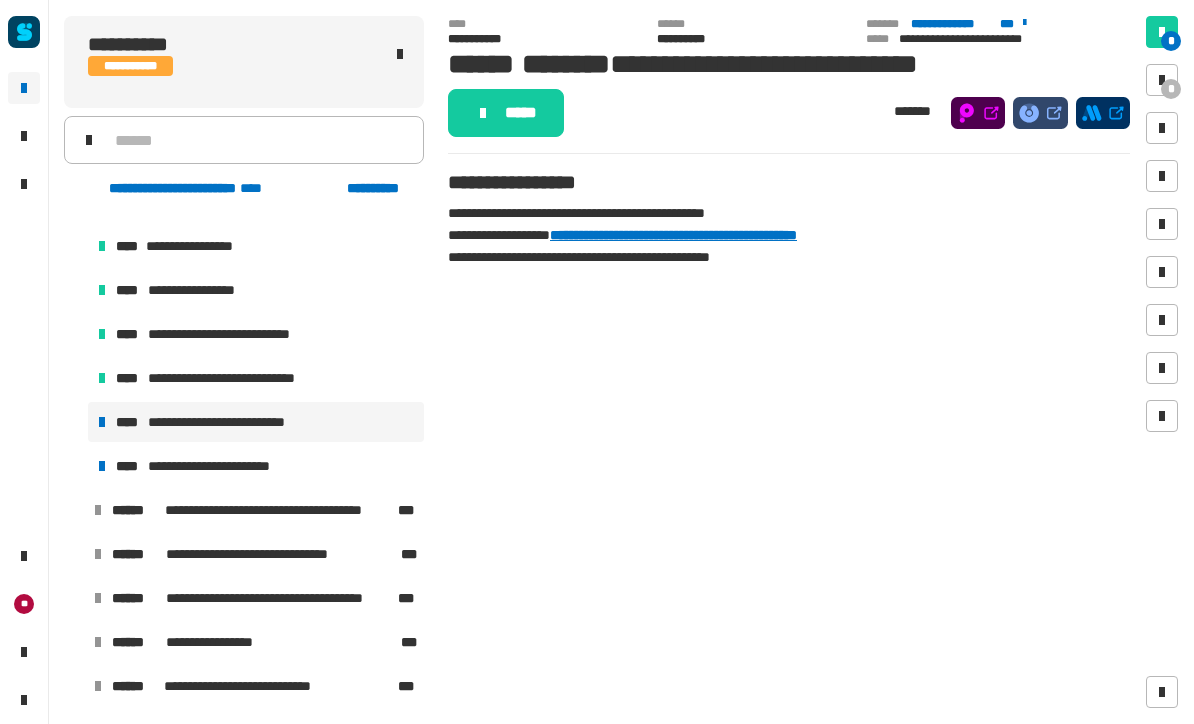 click 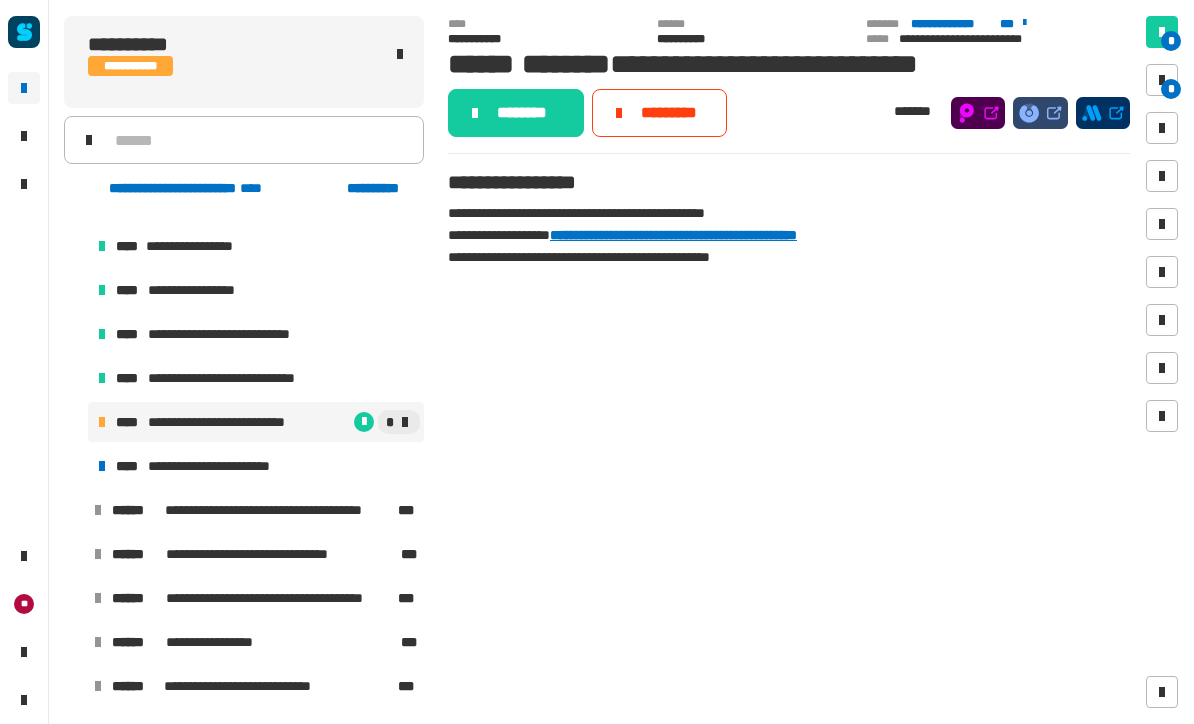 click at bounding box center [1162, 80] 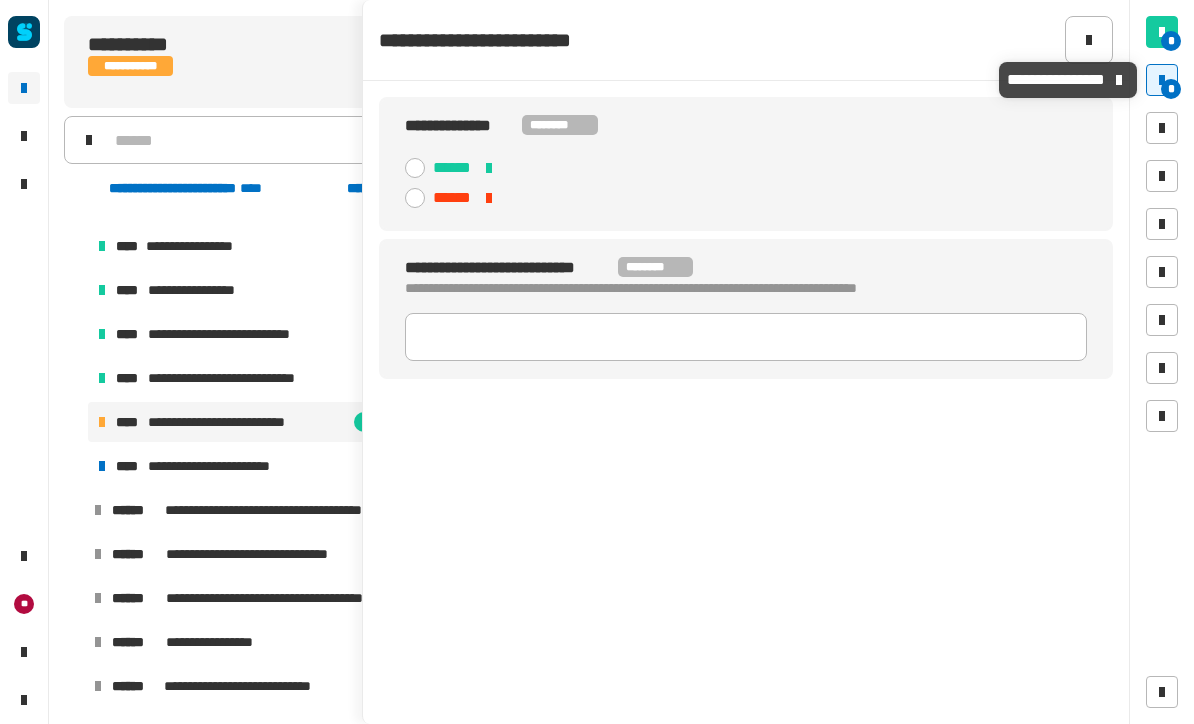click on "*" at bounding box center (1162, 80) 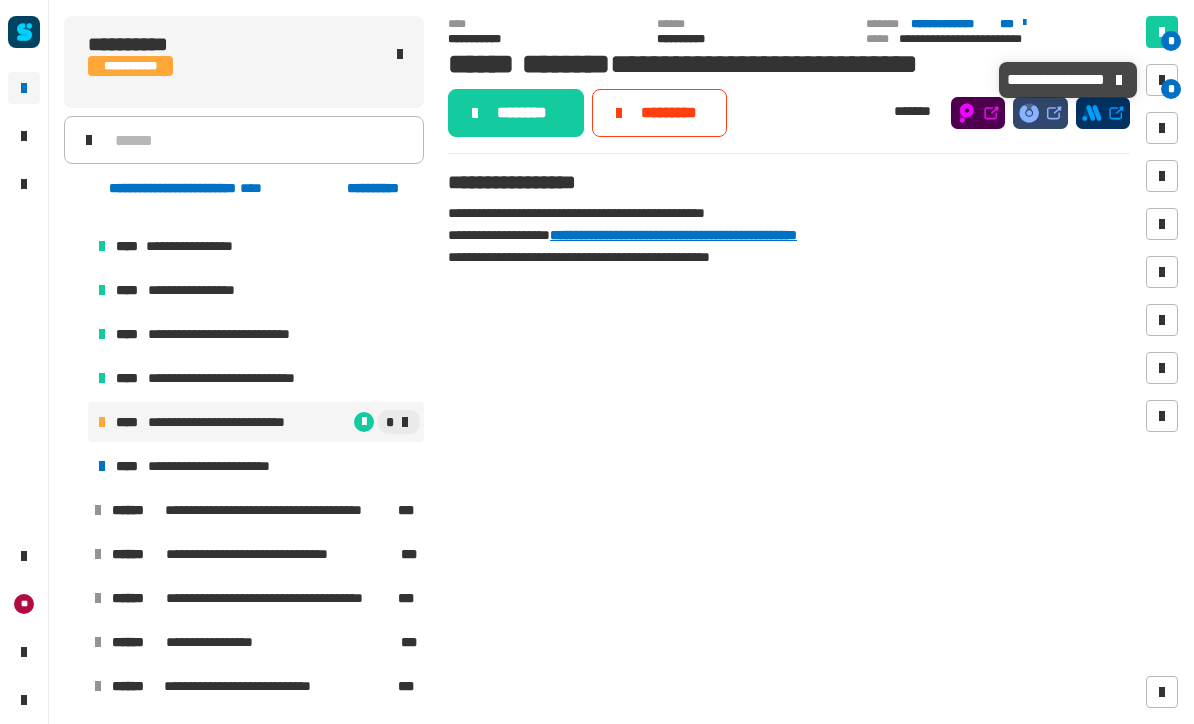 click on "**********" 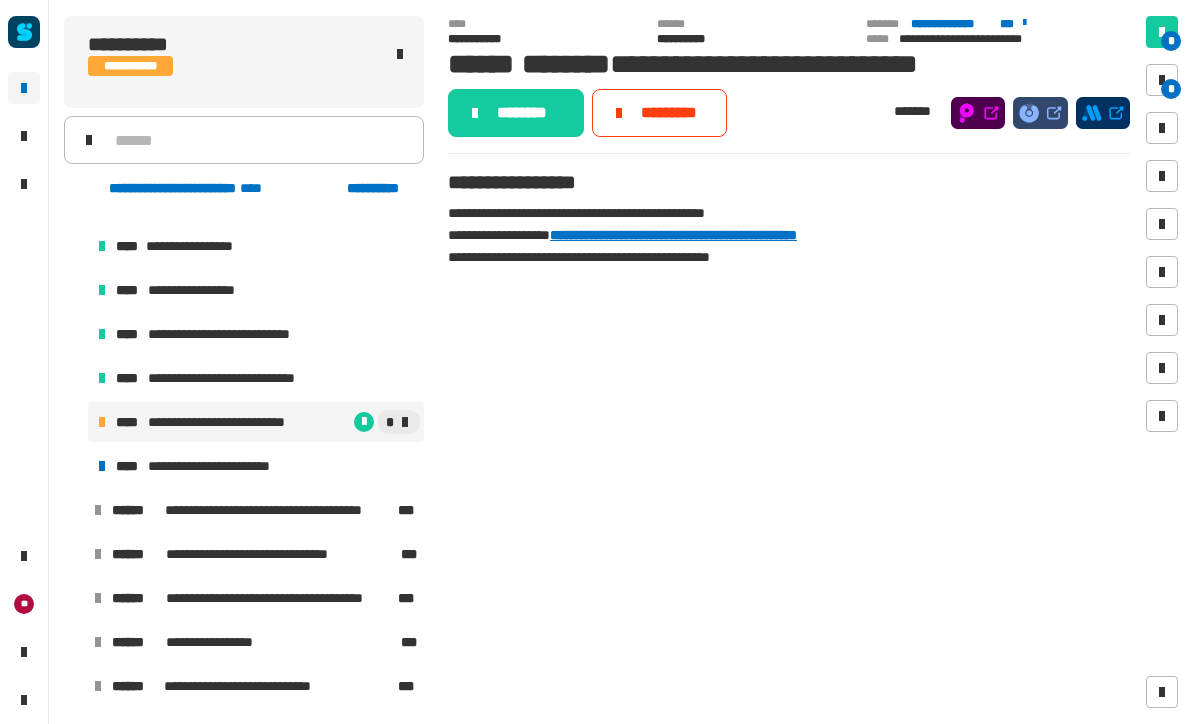 click on "**********" 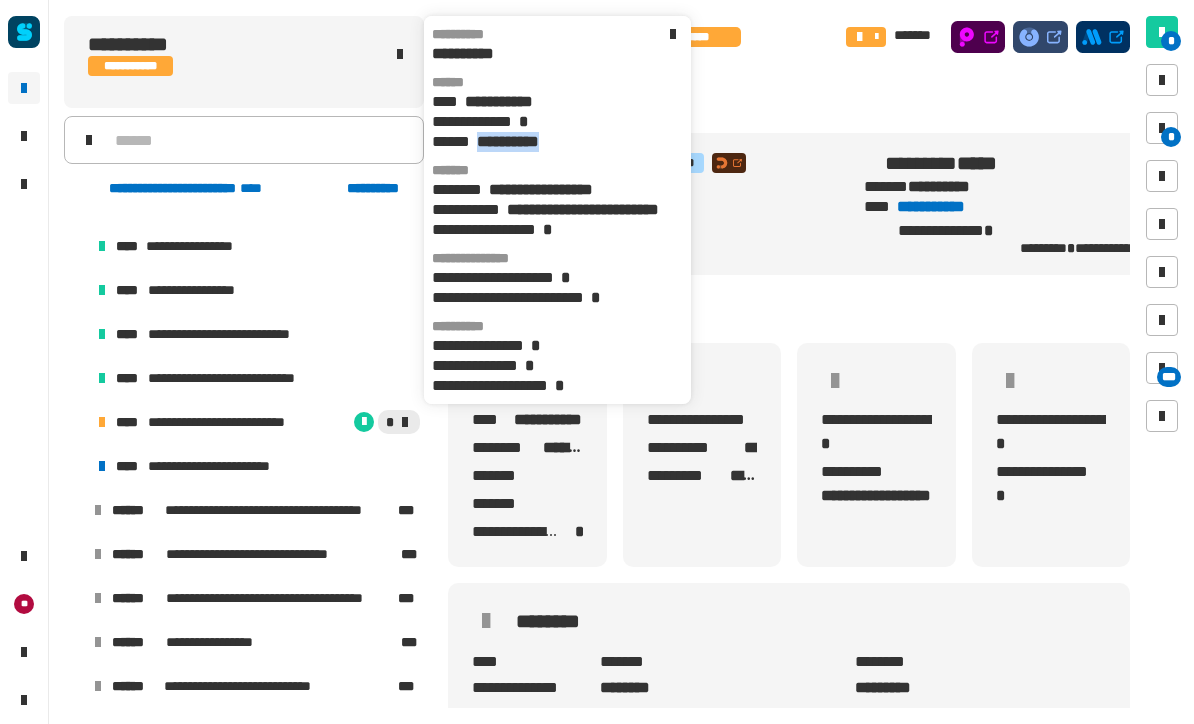copy on "**********" 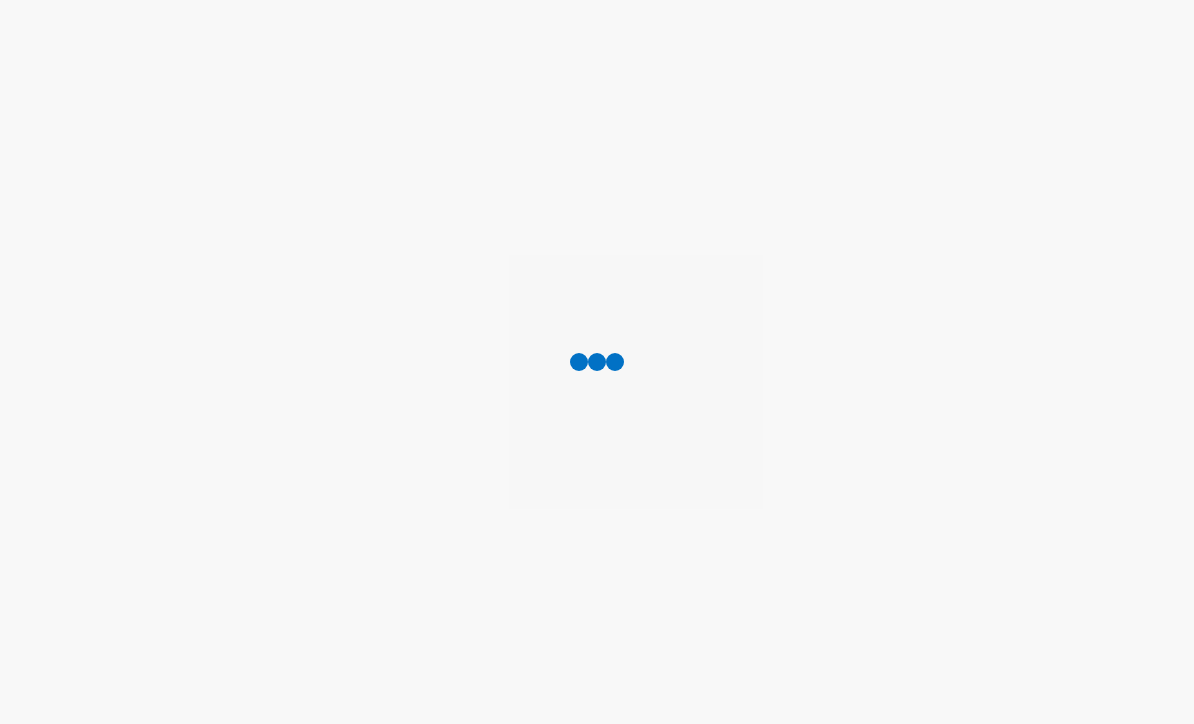 scroll, scrollTop: 0, scrollLeft: 0, axis: both 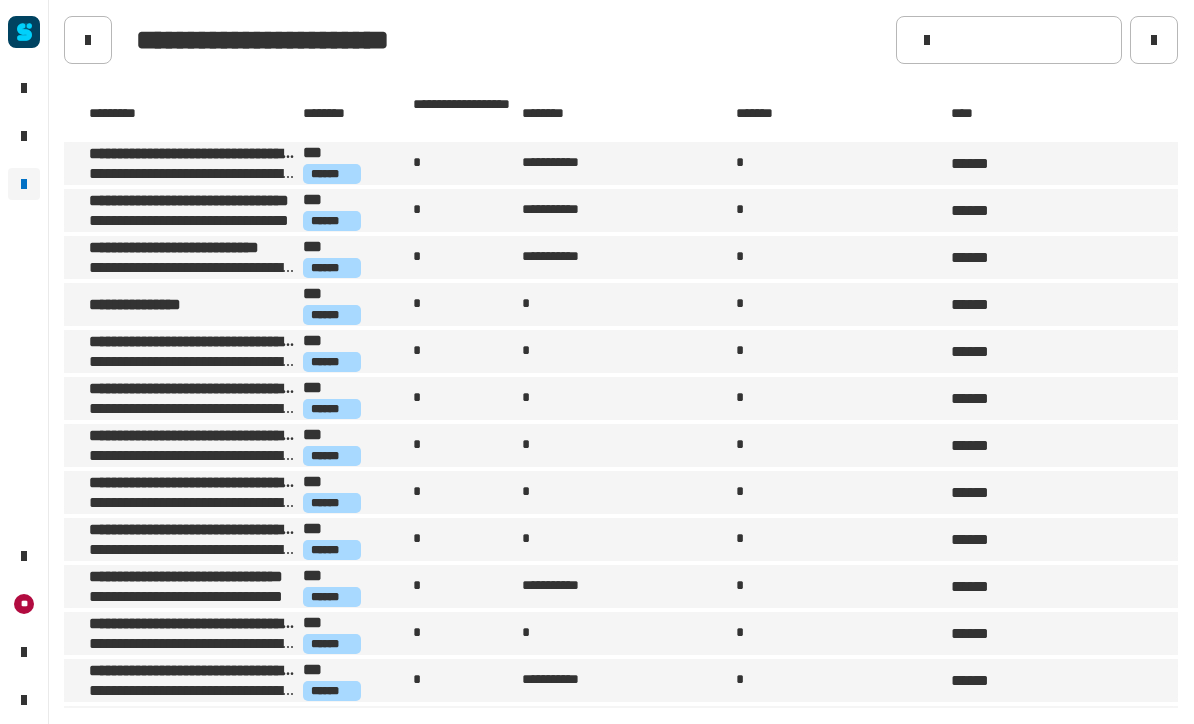 click 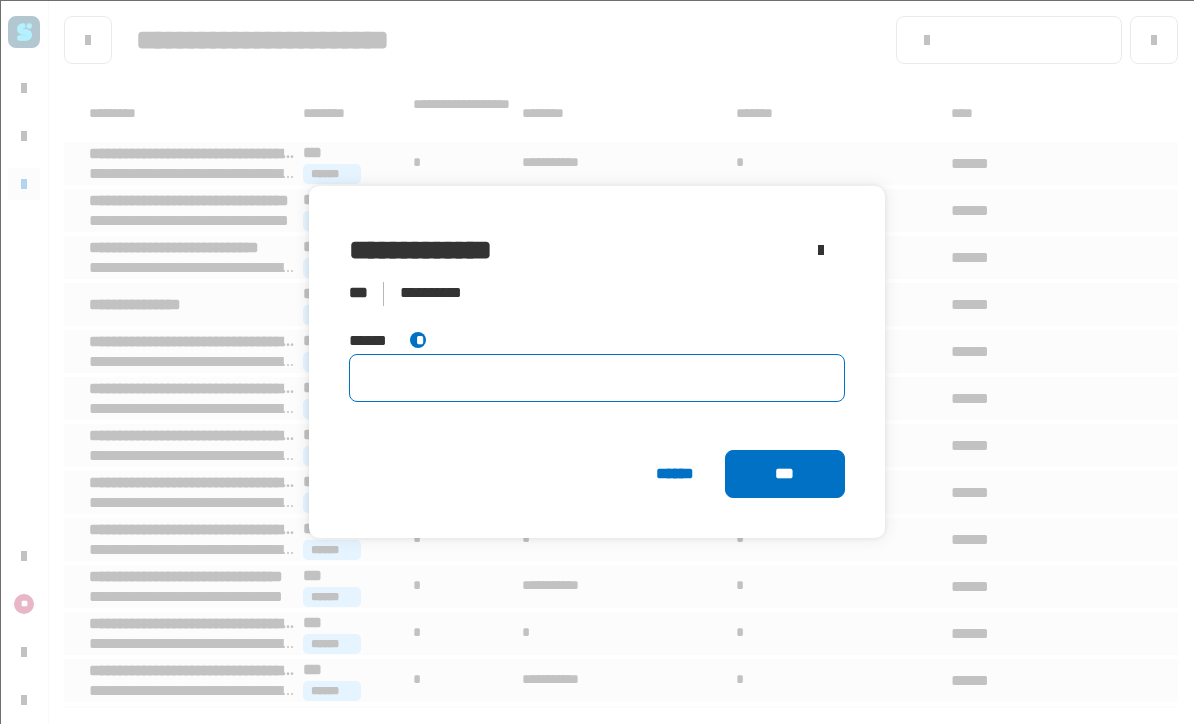 click 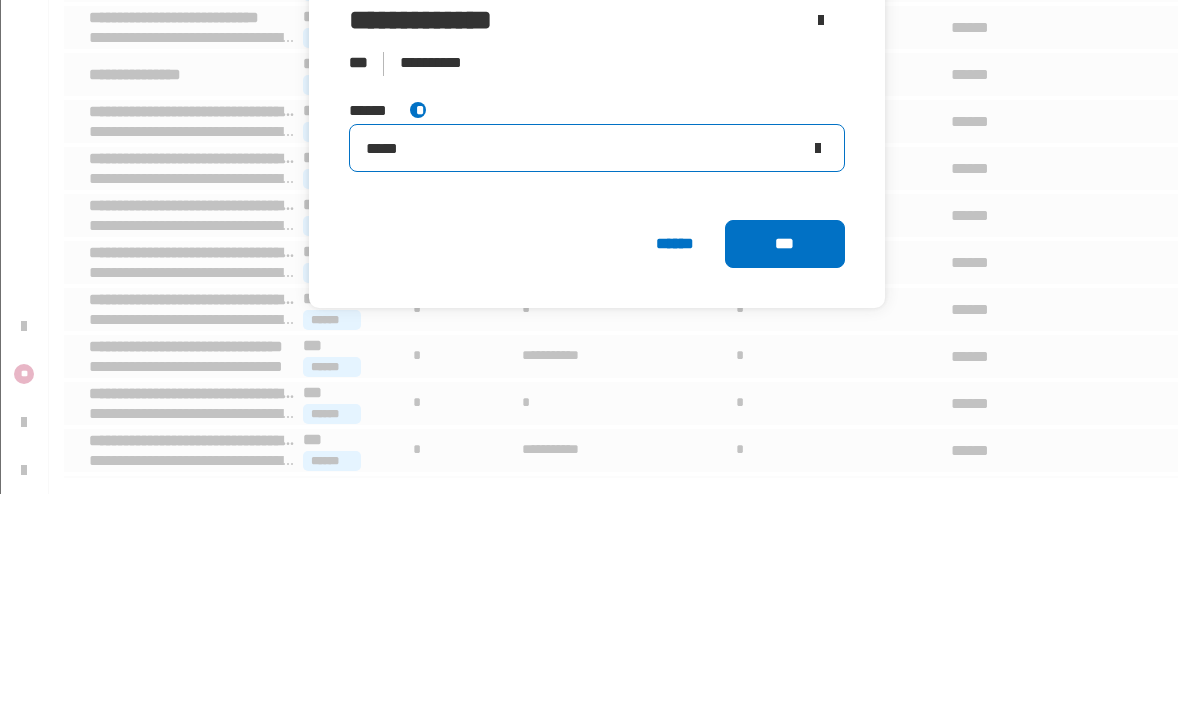 type on "*****" 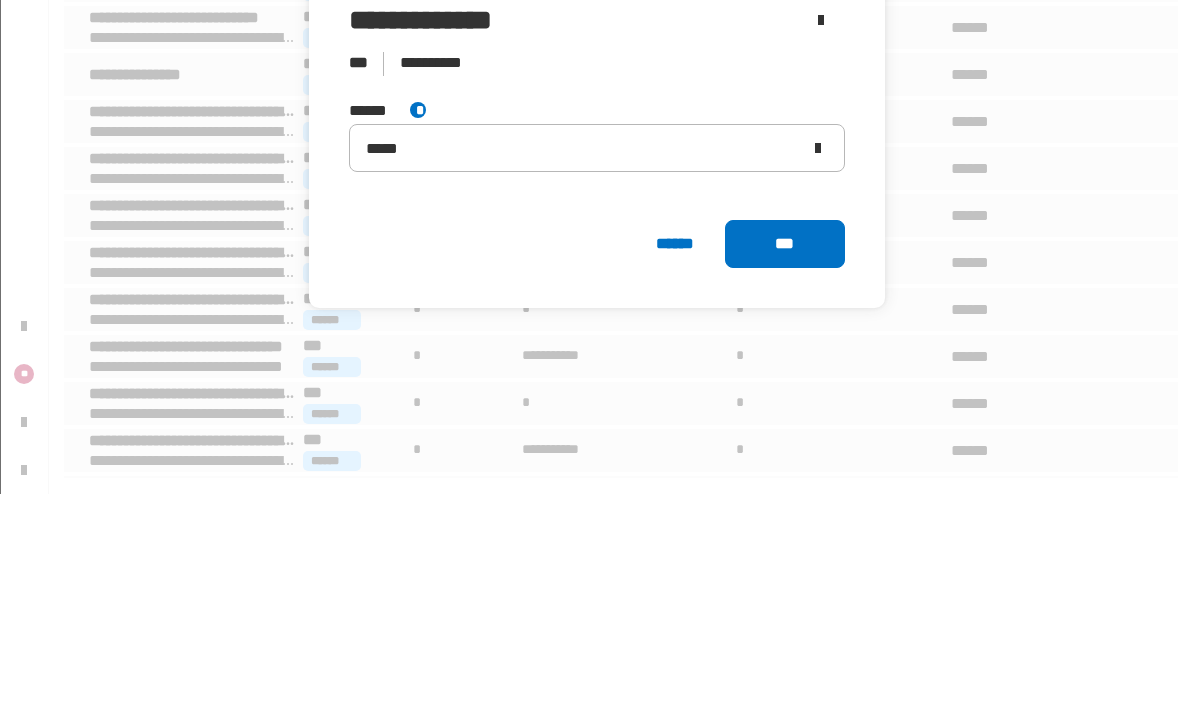 click on "***" 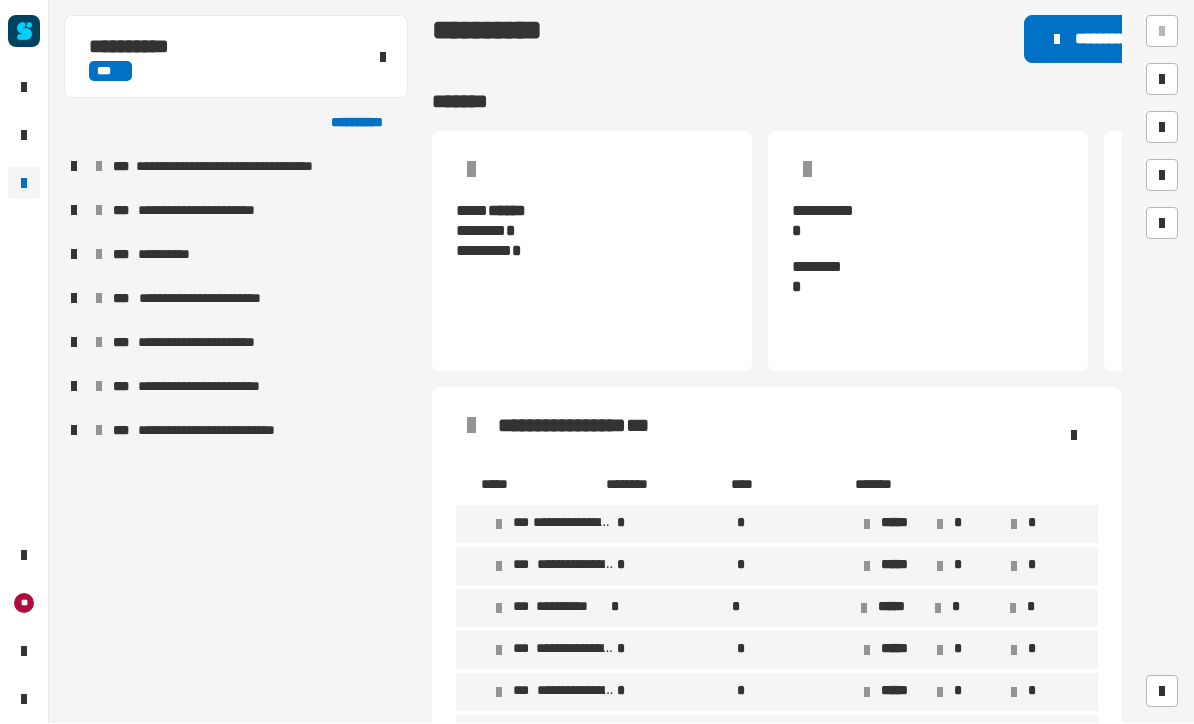 click 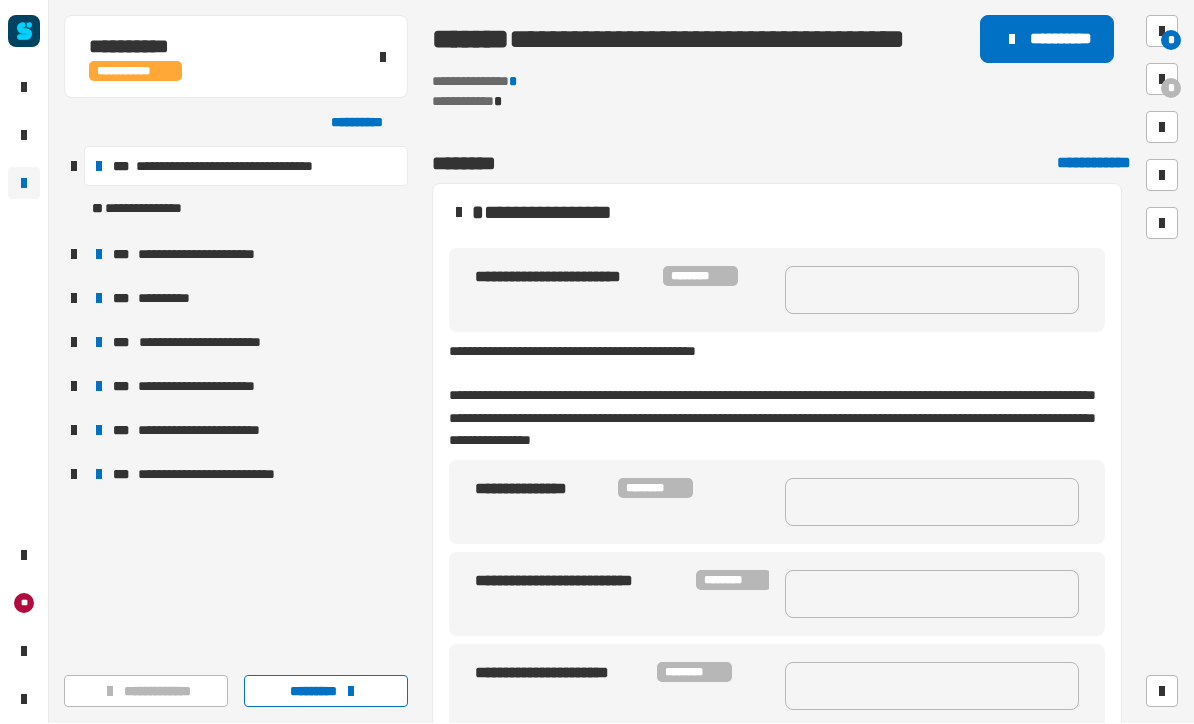 click 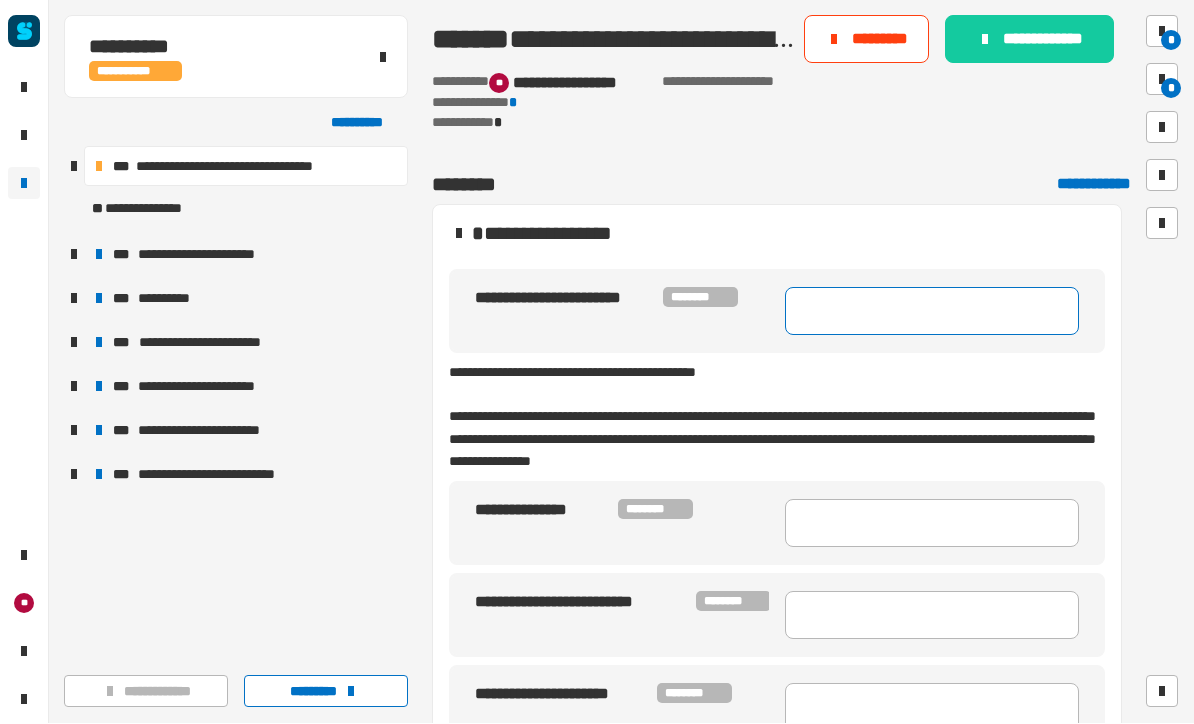 click at bounding box center (932, 312) 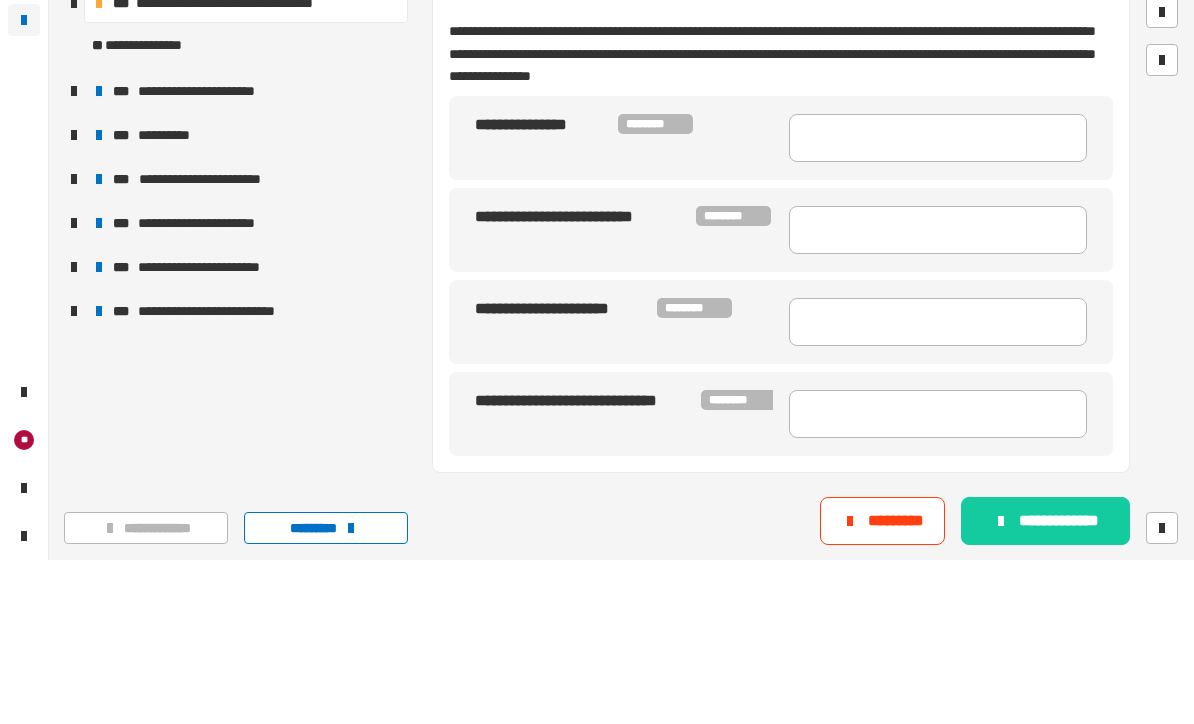 scroll, scrollTop: 231, scrollLeft: 0, axis: vertical 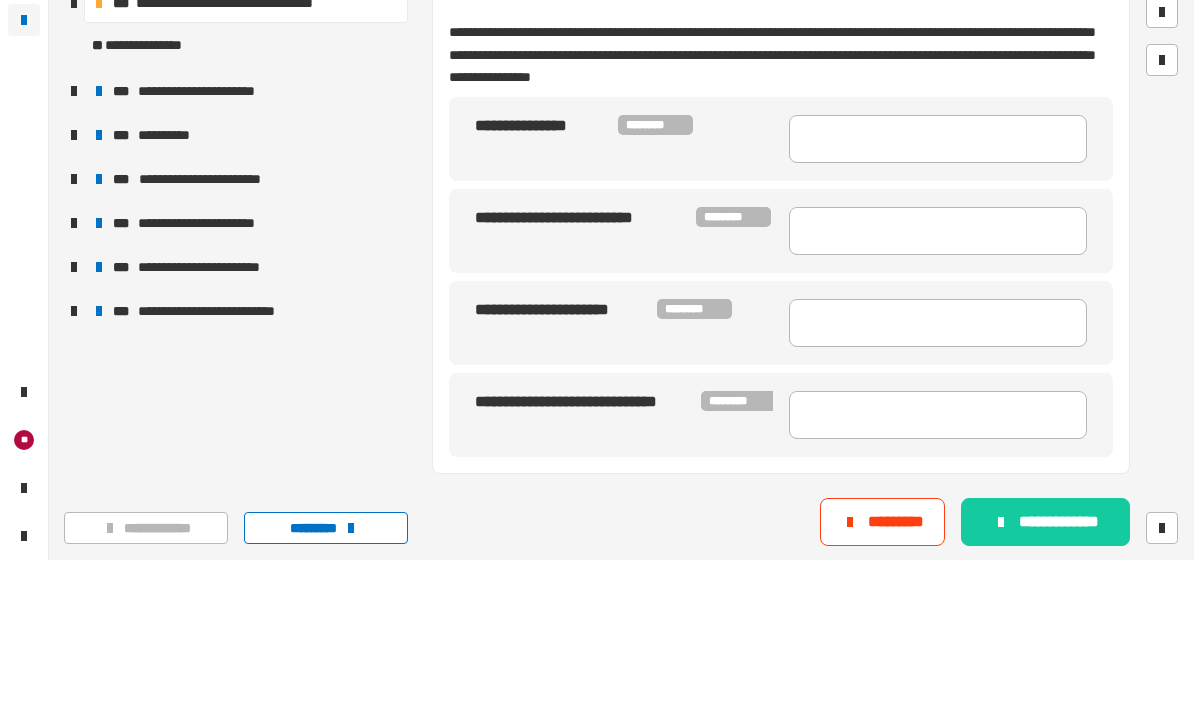 type on "**********" 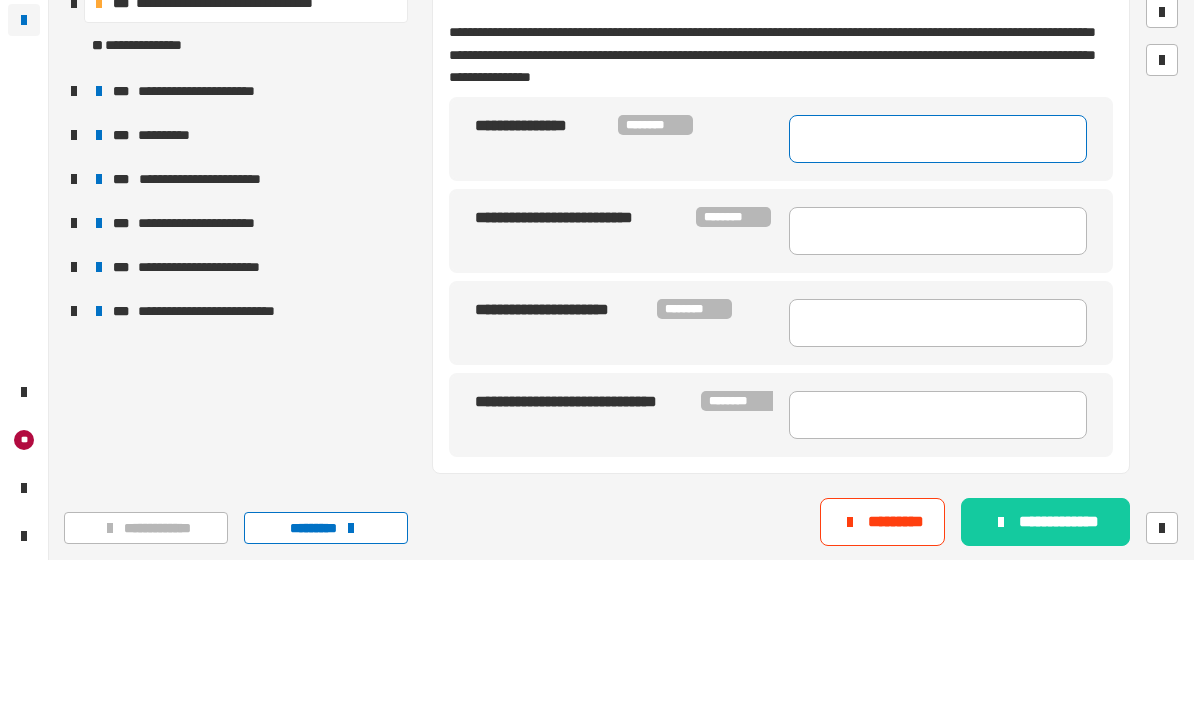 click at bounding box center (938, 303) 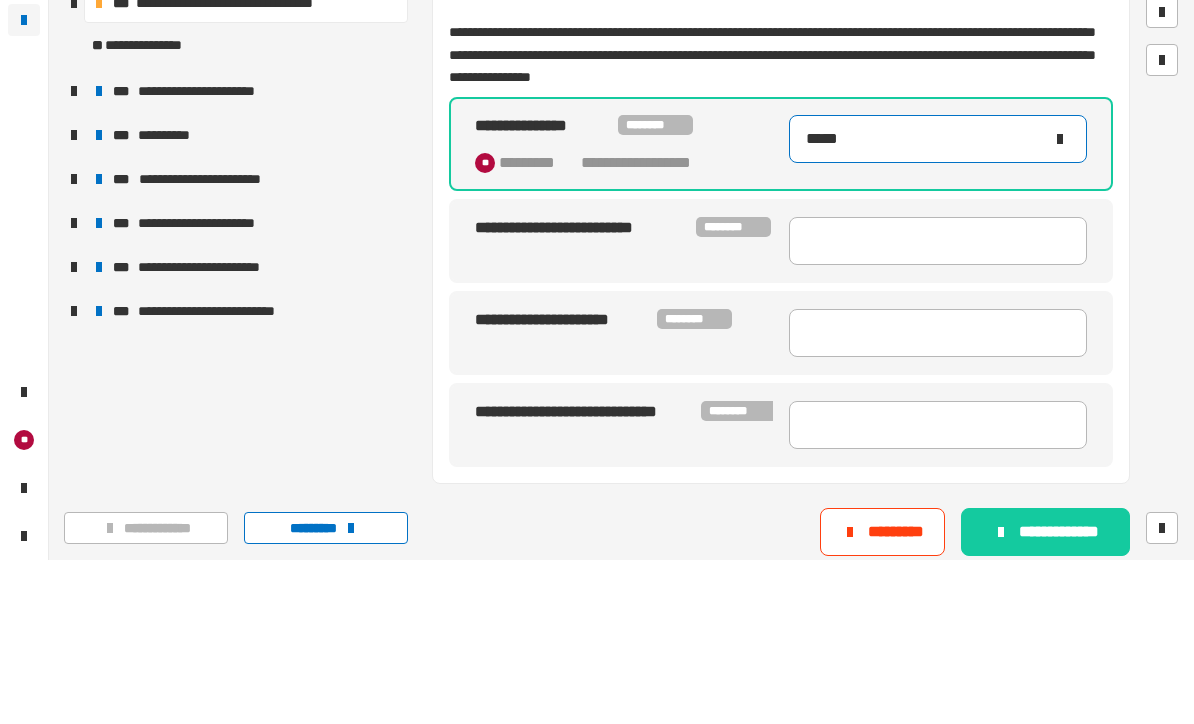 type on "*****" 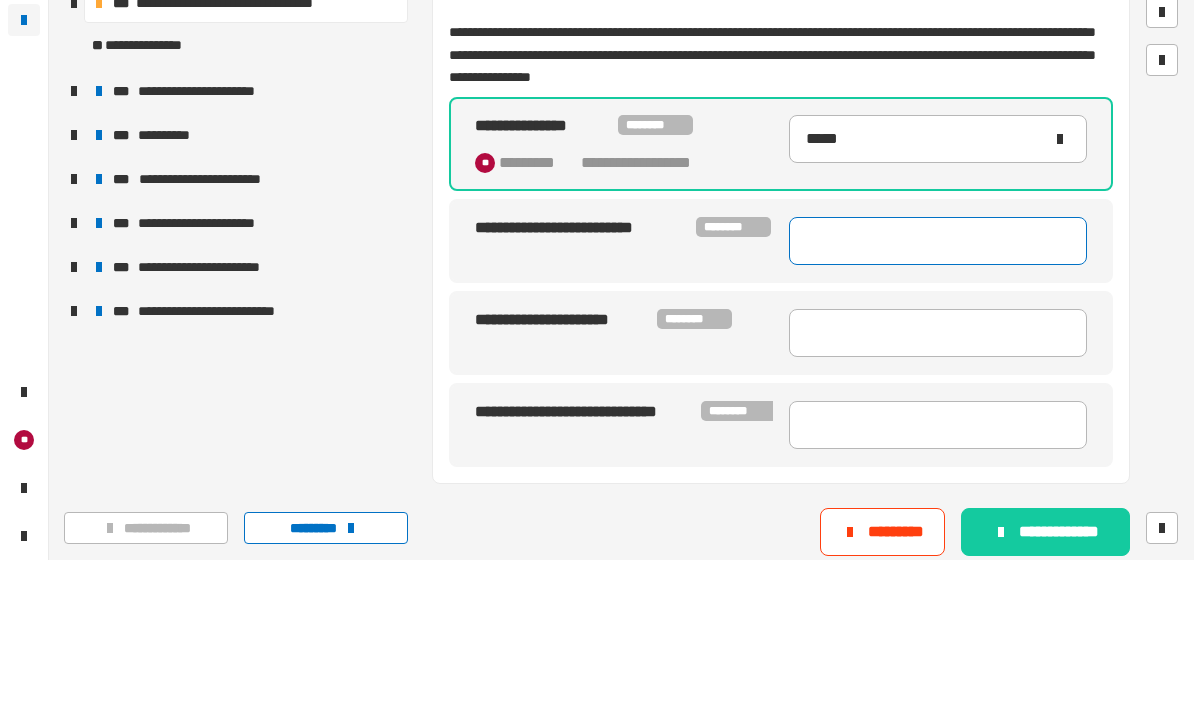 click at bounding box center (938, 405) 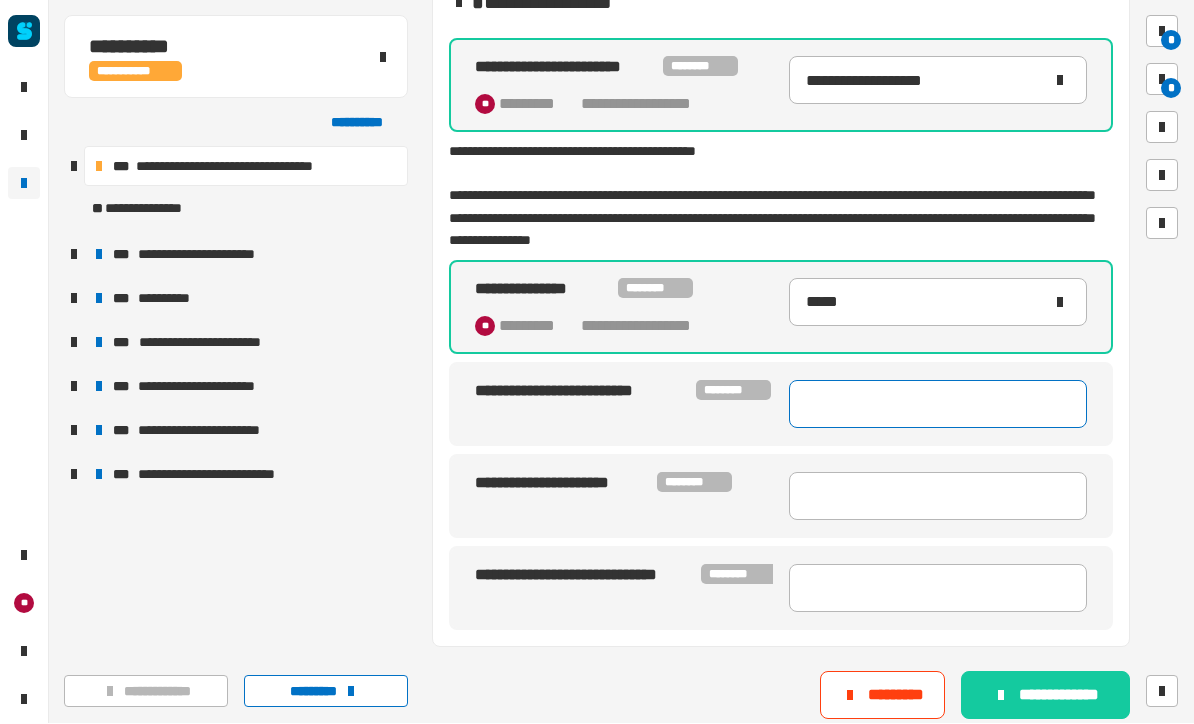 click at bounding box center (938, 405) 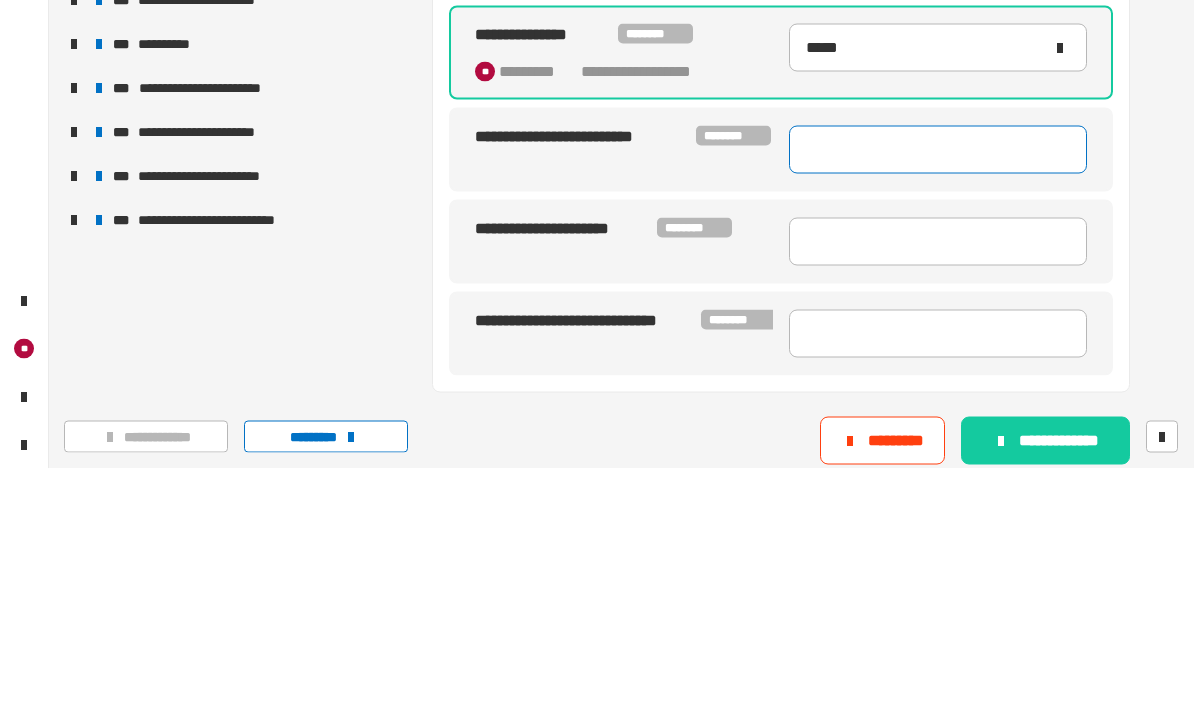 click at bounding box center [938, 405] 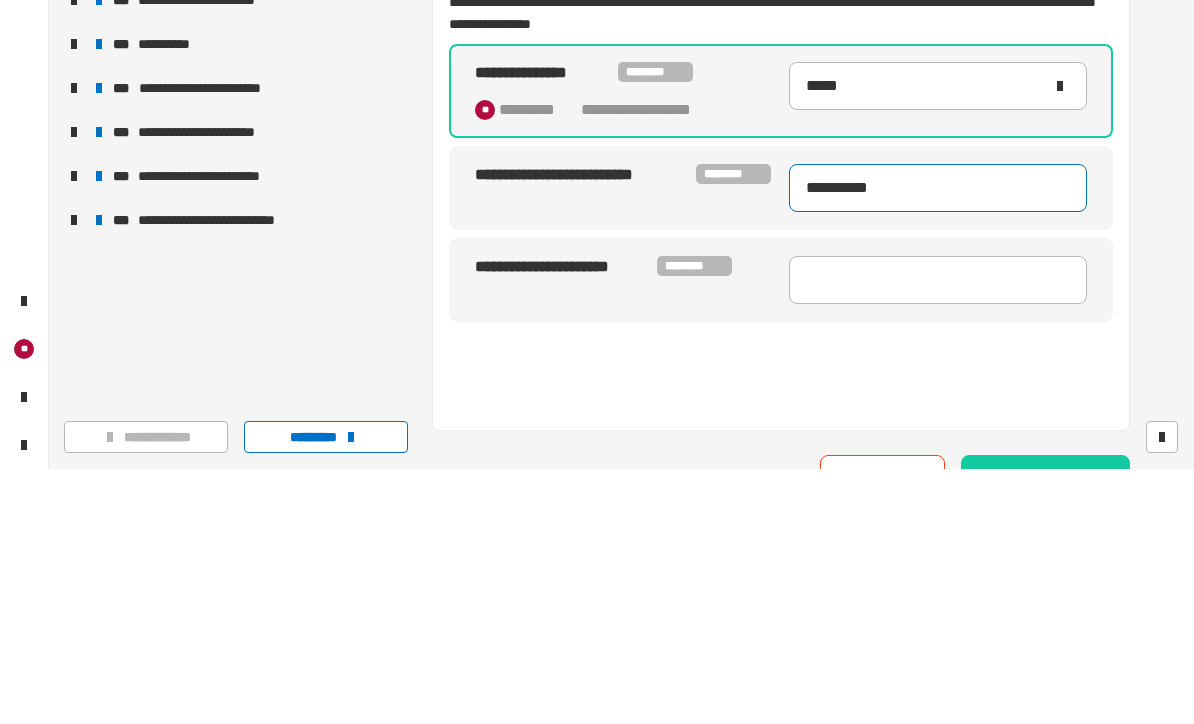 scroll, scrollTop: 225, scrollLeft: 0, axis: vertical 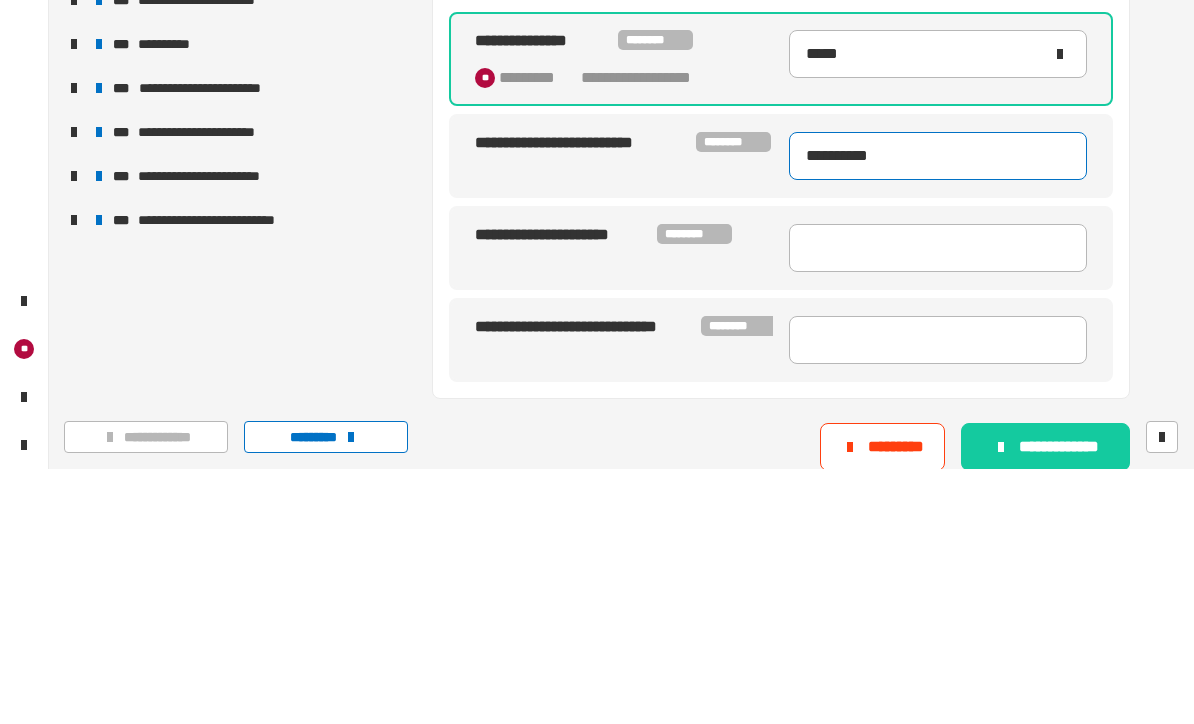 type on "**********" 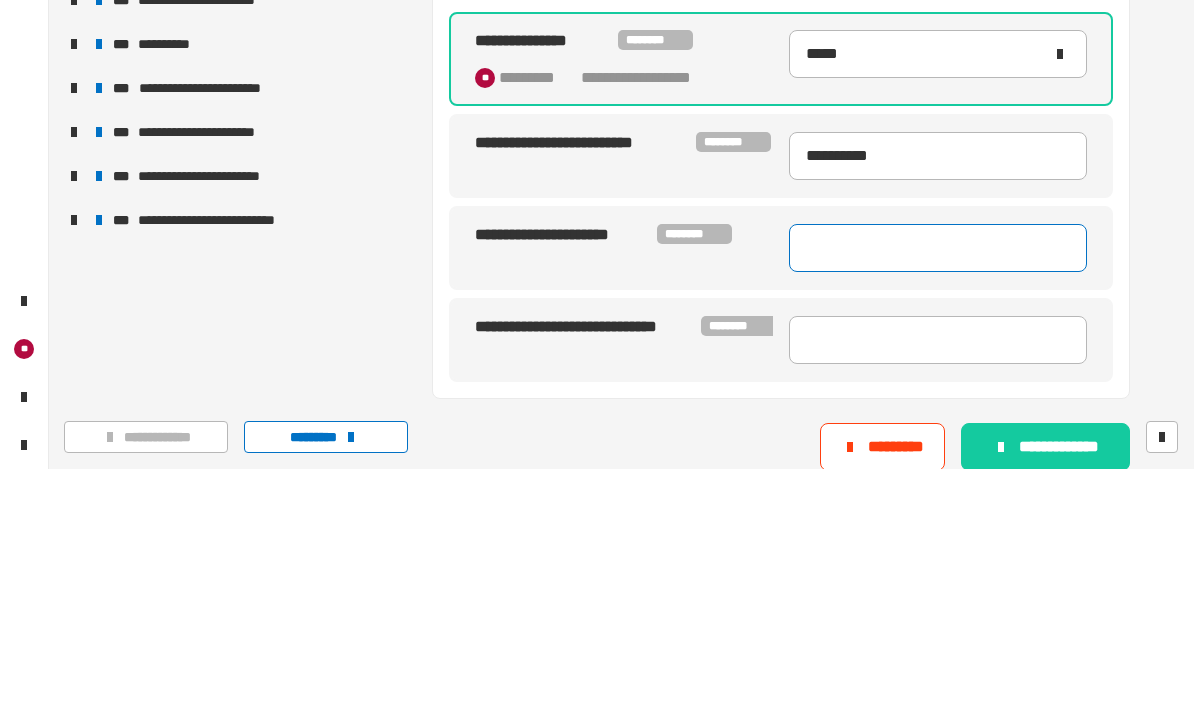 click at bounding box center [938, 503] 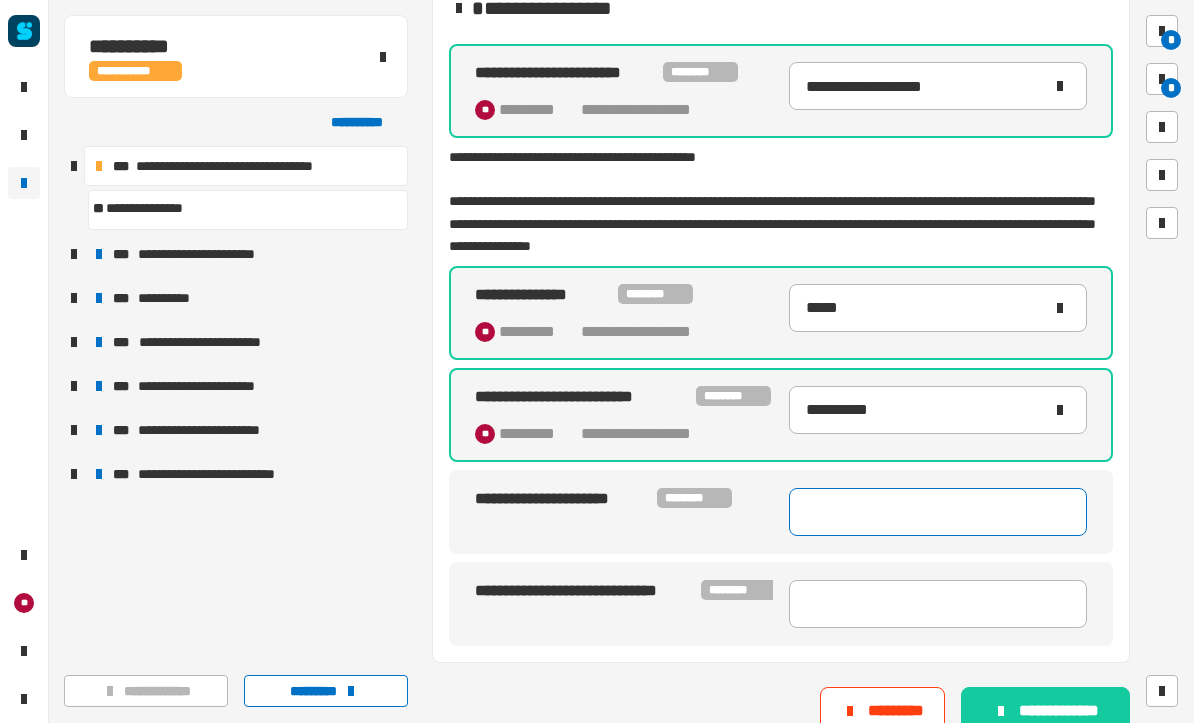 click at bounding box center [938, 513] 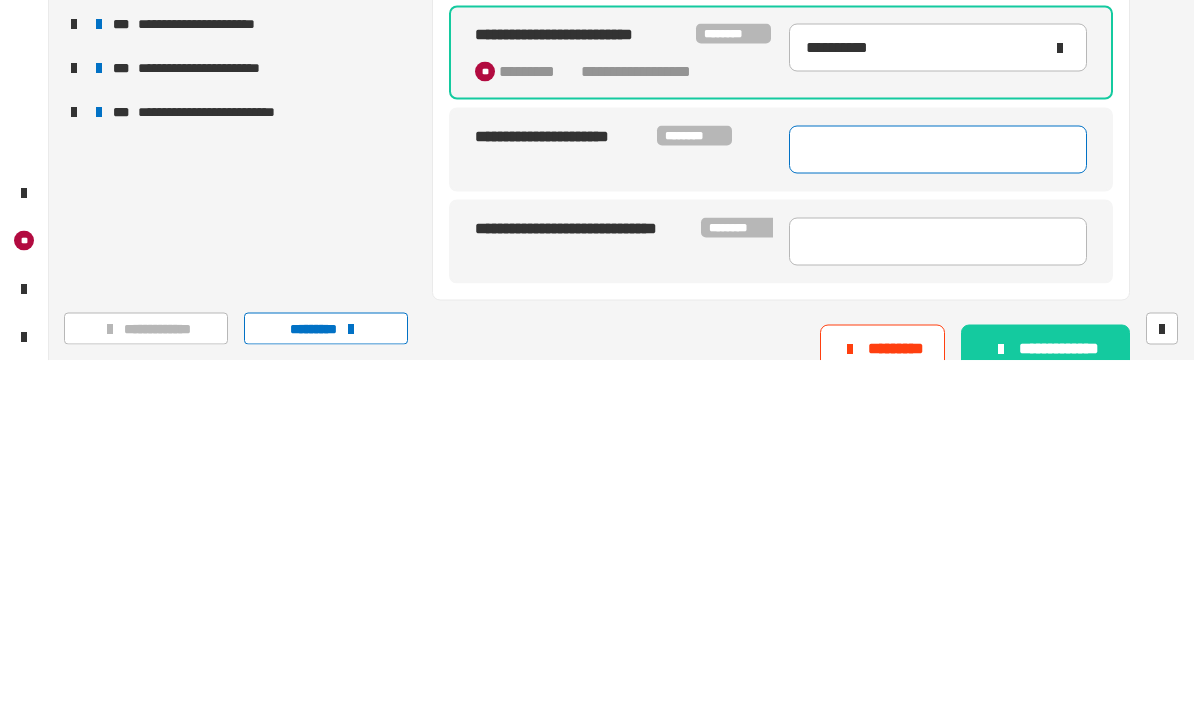 click at bounding box center (938, 513) 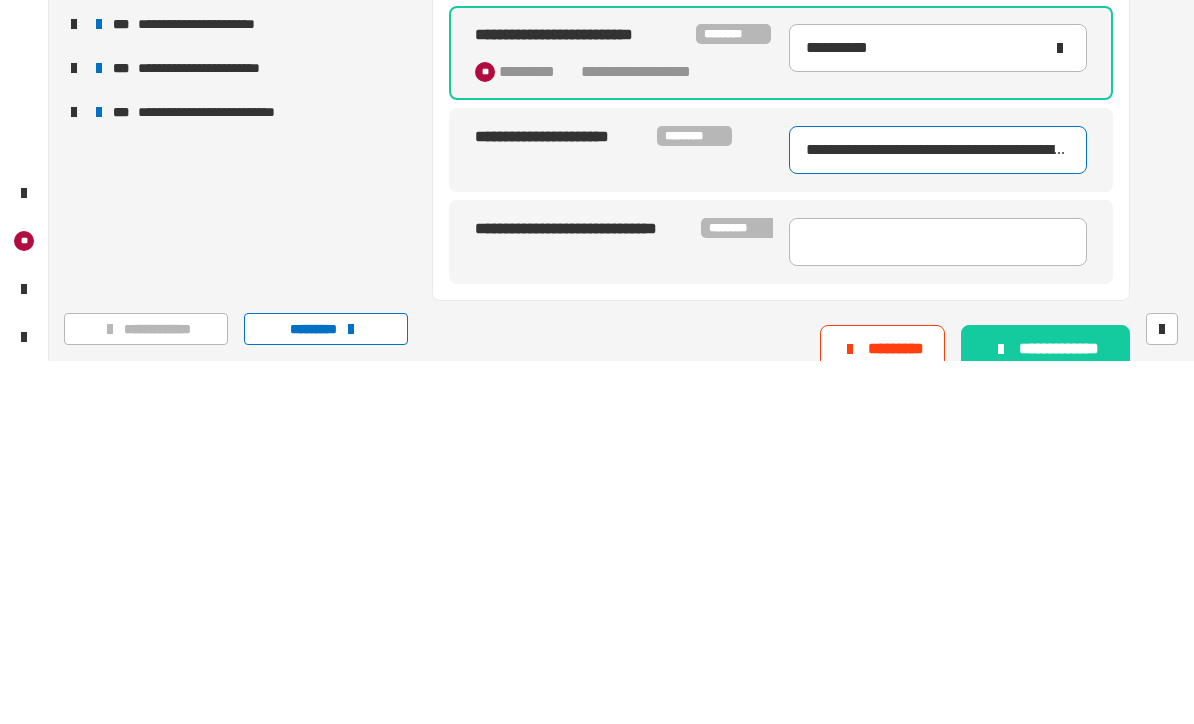 type on "**********" 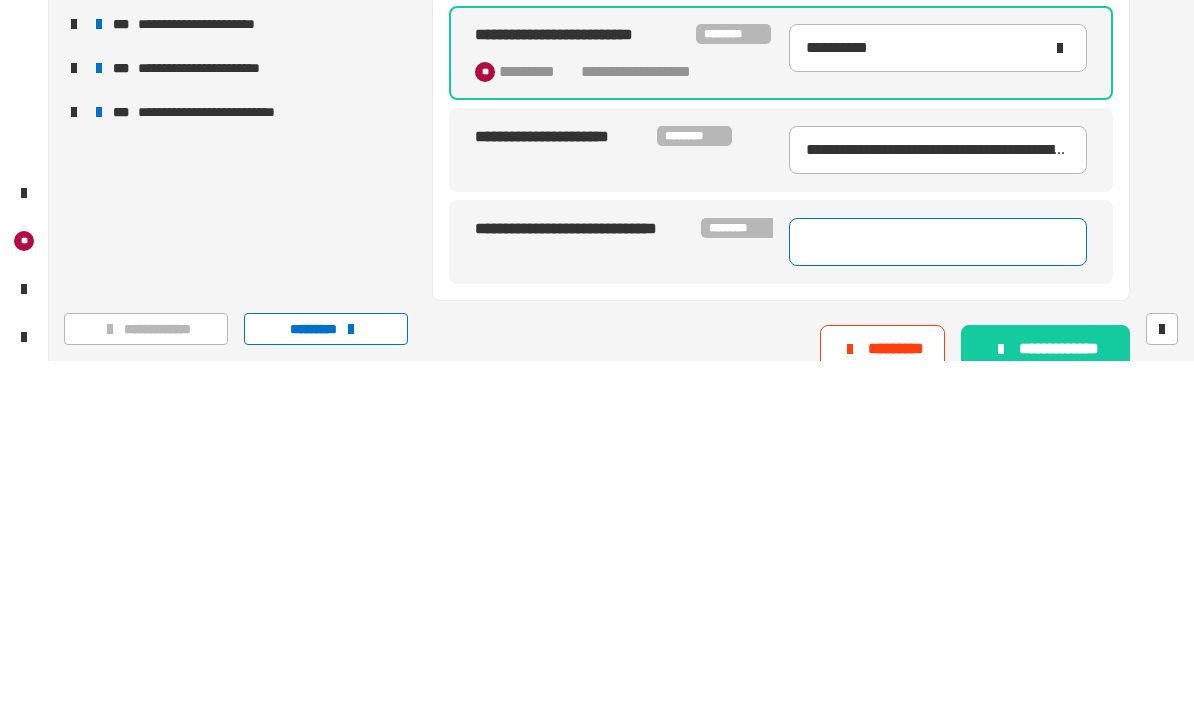click at bounding box center [938, 605] 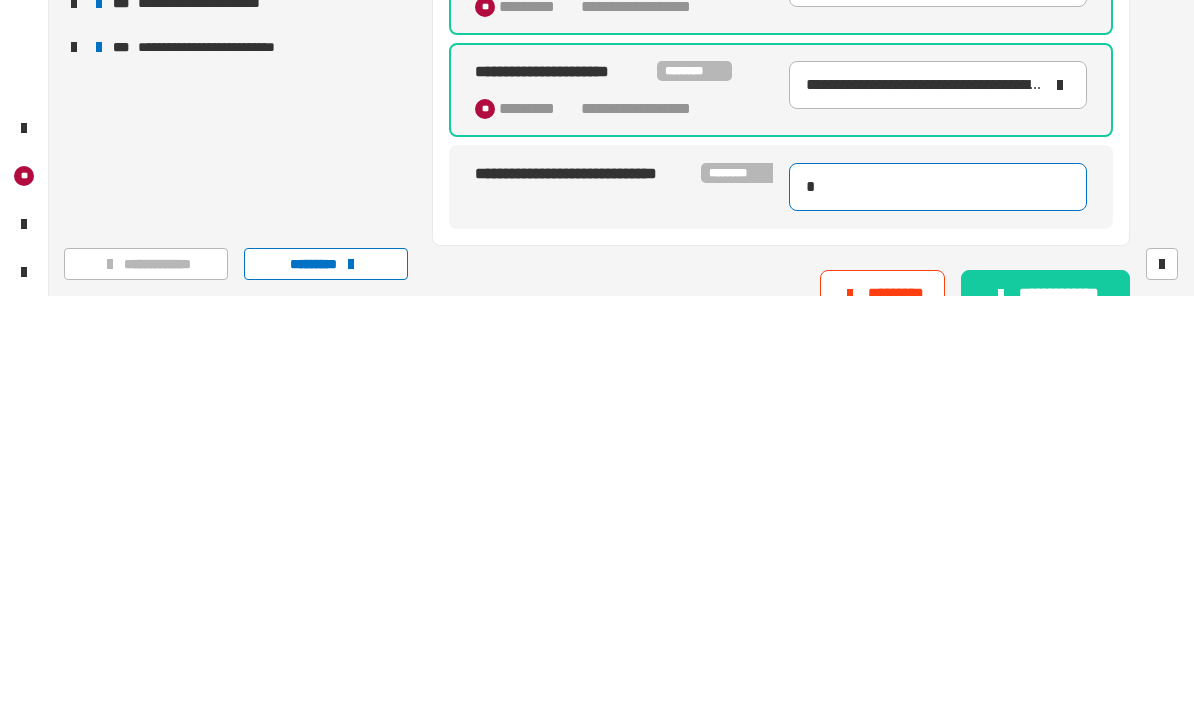 scroll, scrollTop: 0, scrollLeft: 0, axis: both 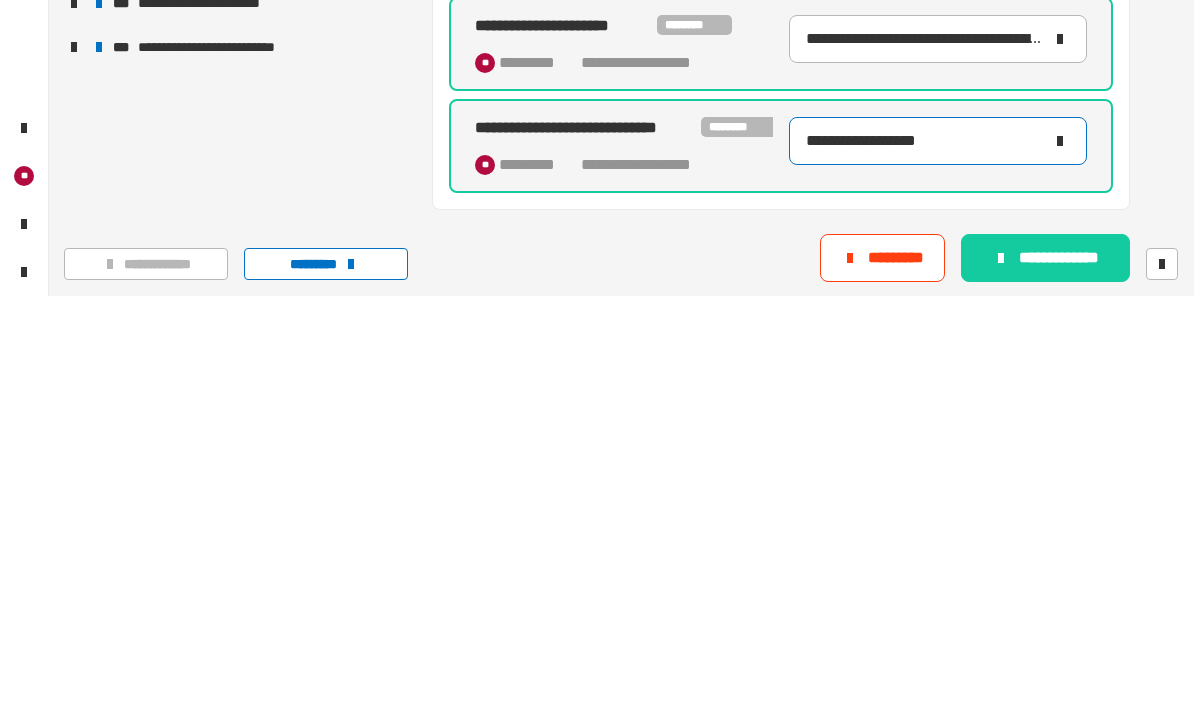 type on "**********" 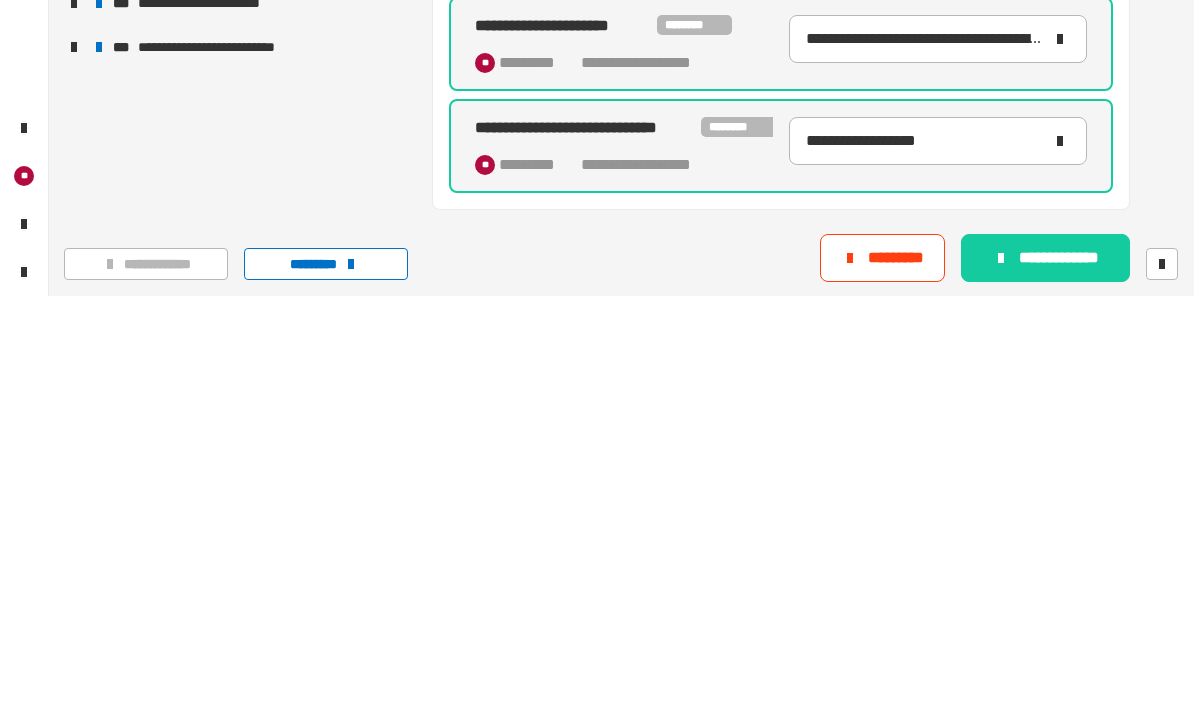 click on "**********" 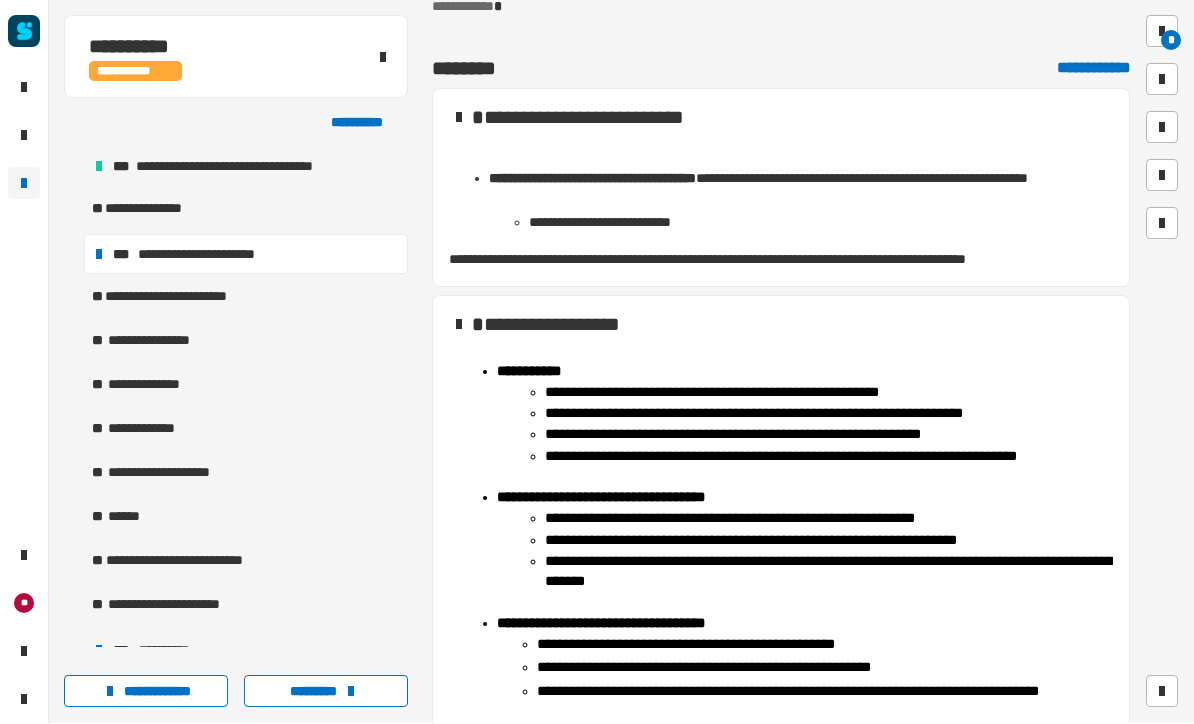 scroll, scrollTop: 100, scrollLeft: 0, axis: vertical 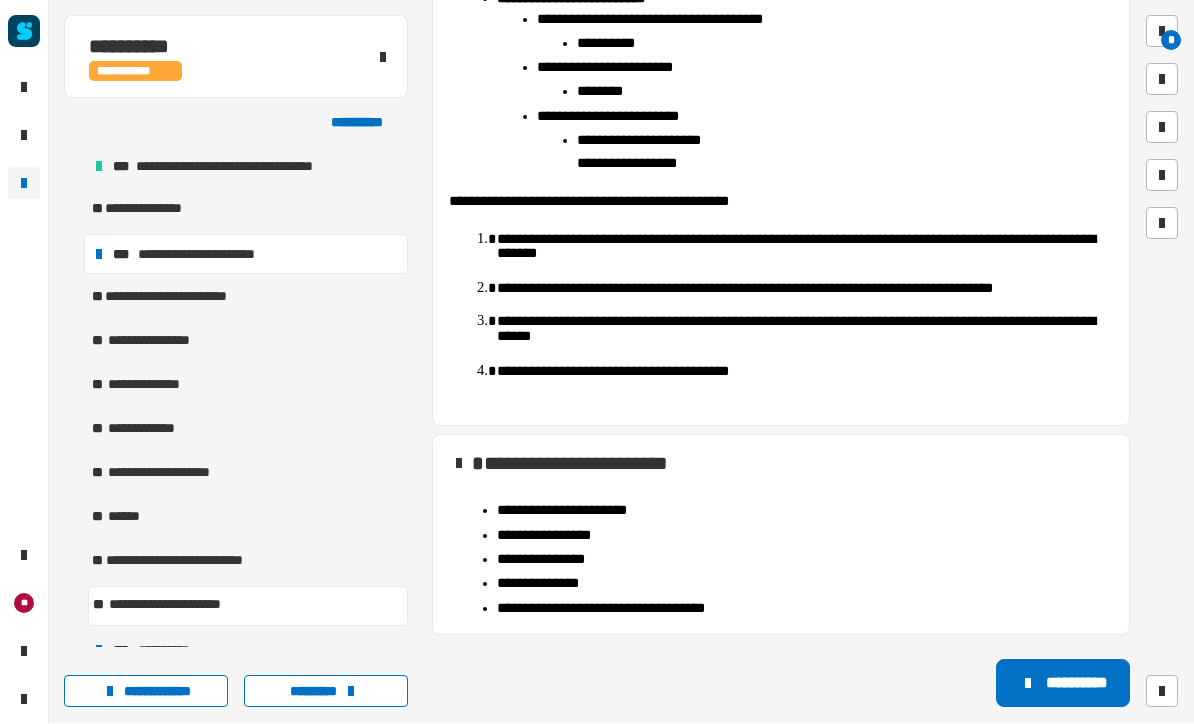 click 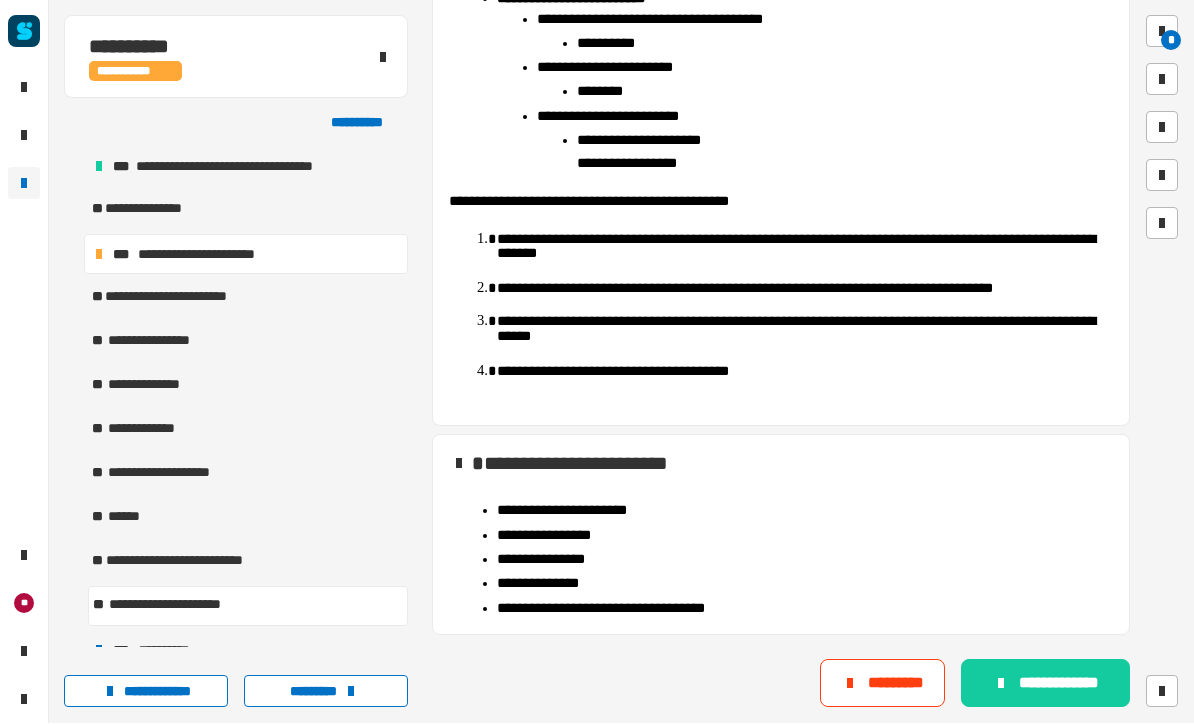 click on "**********" 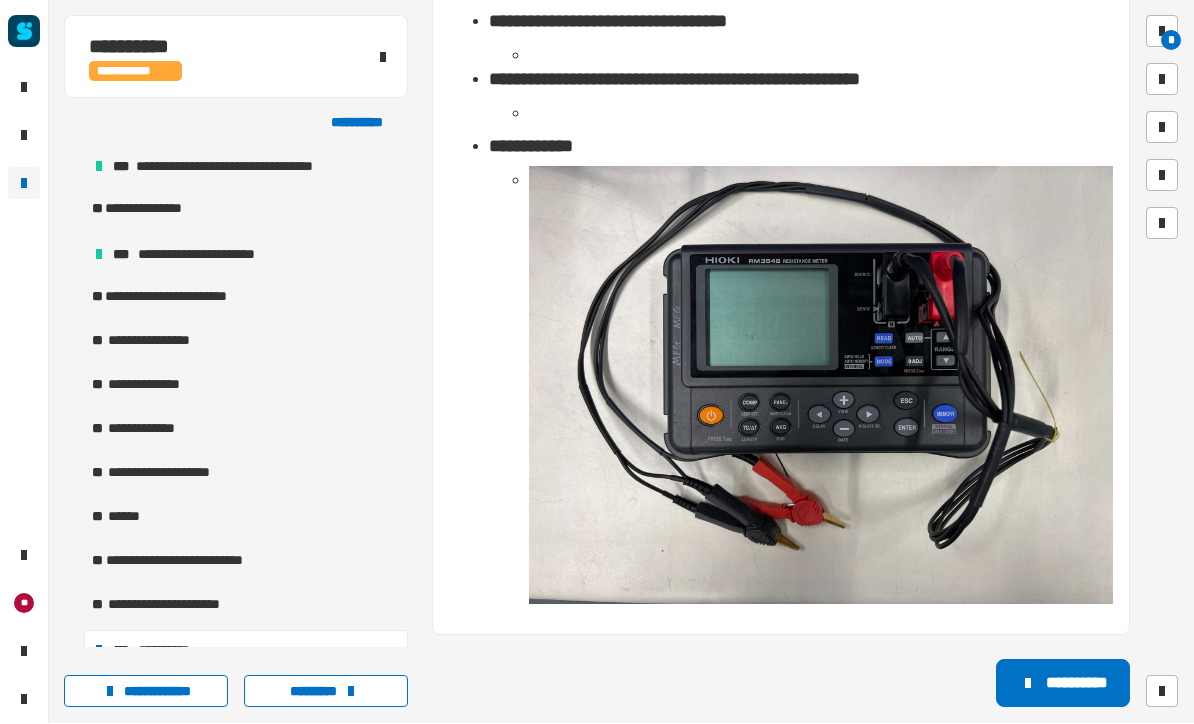 scroll, scrollTop: 1317, scrollLeft: 0, axis: vertical 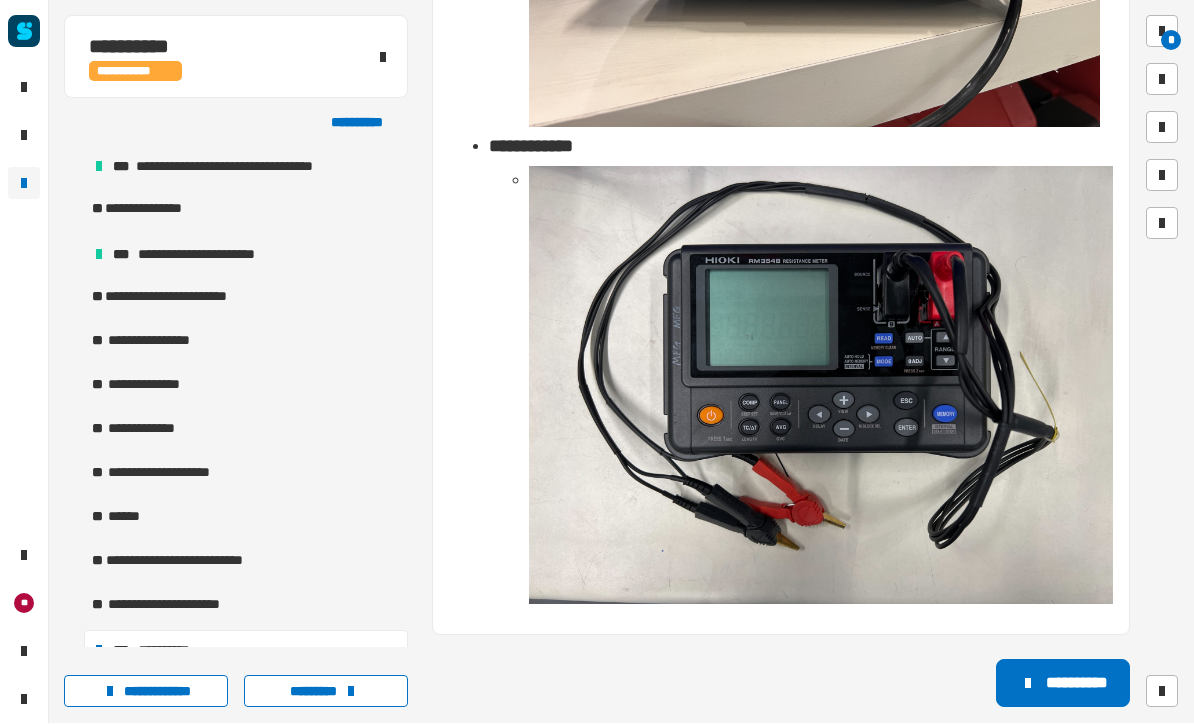 click on "**********" 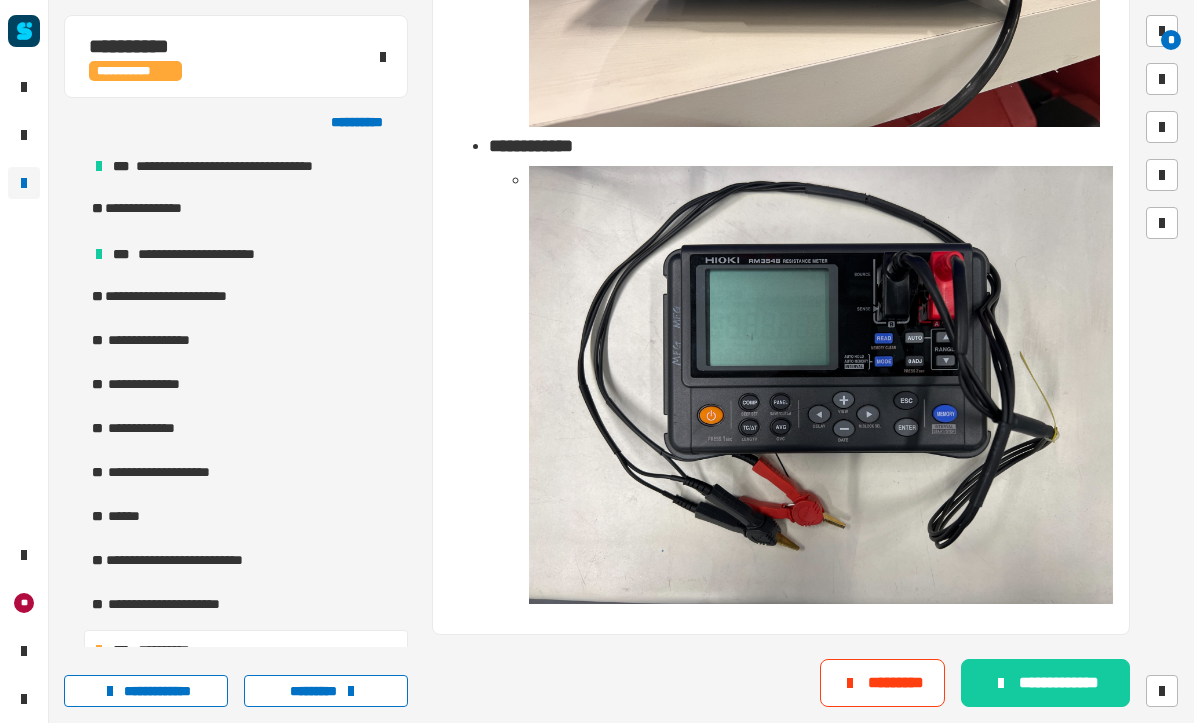 click on "**********" 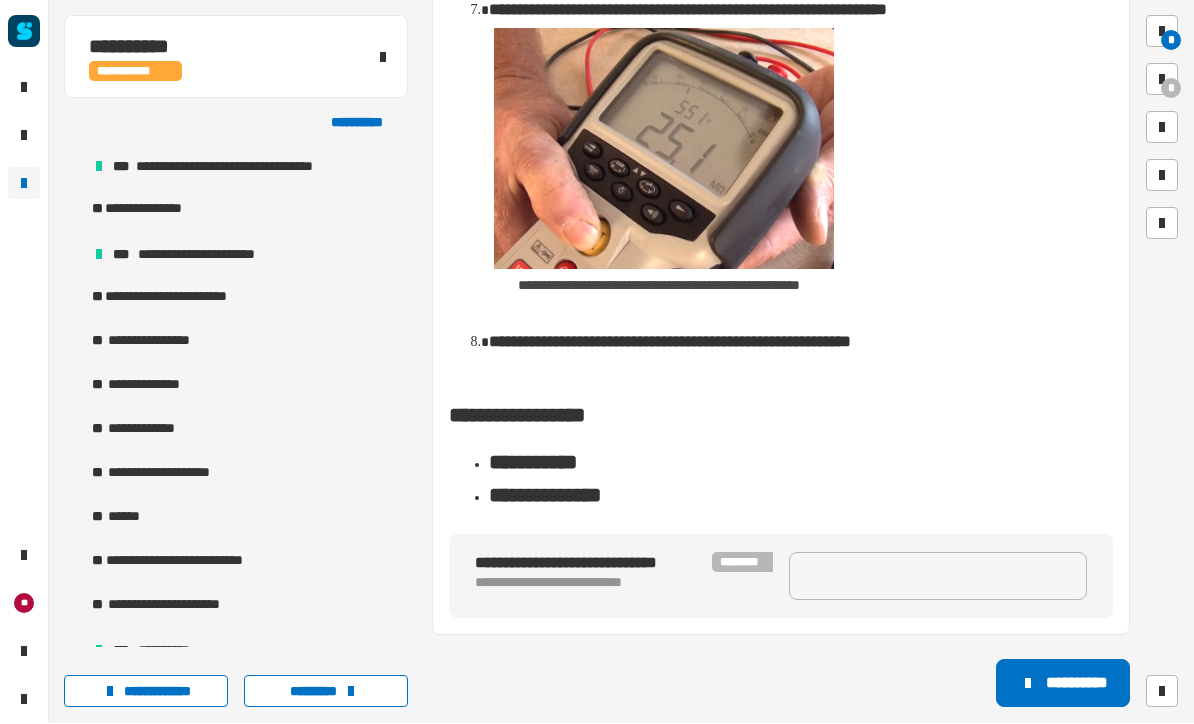 scroll, scrollTop: 2682, scrollLeft: 0, axis: vertical 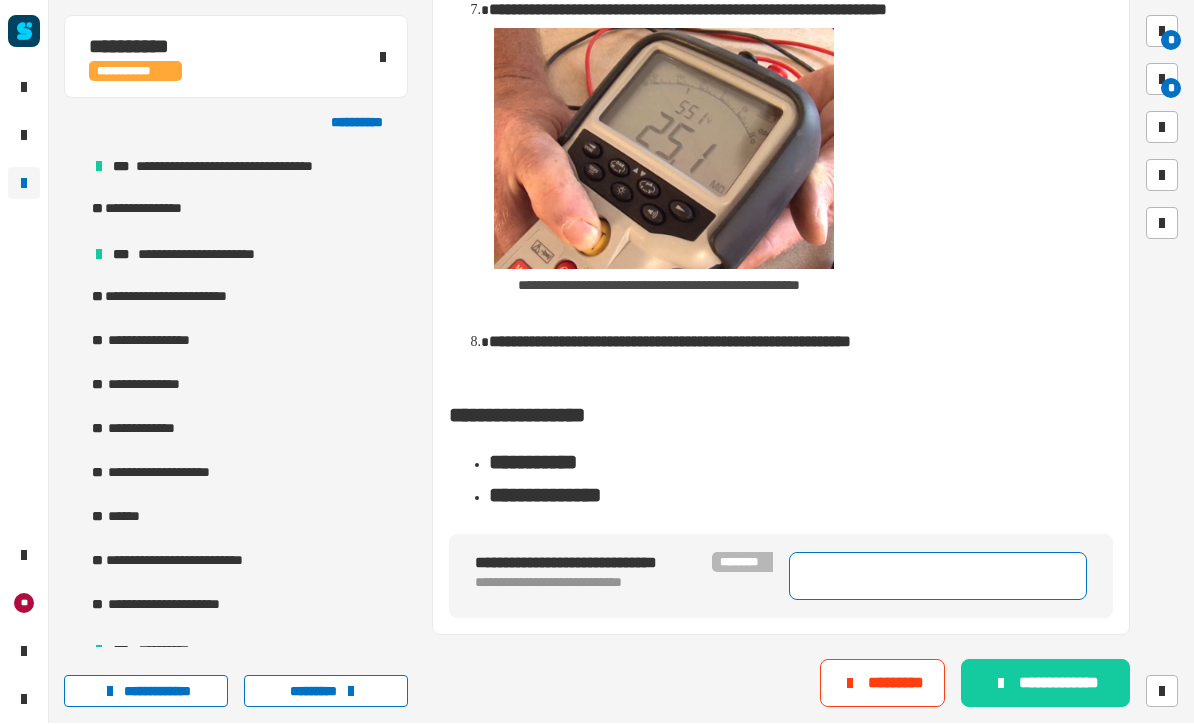 click at bounding box center [938, 577] 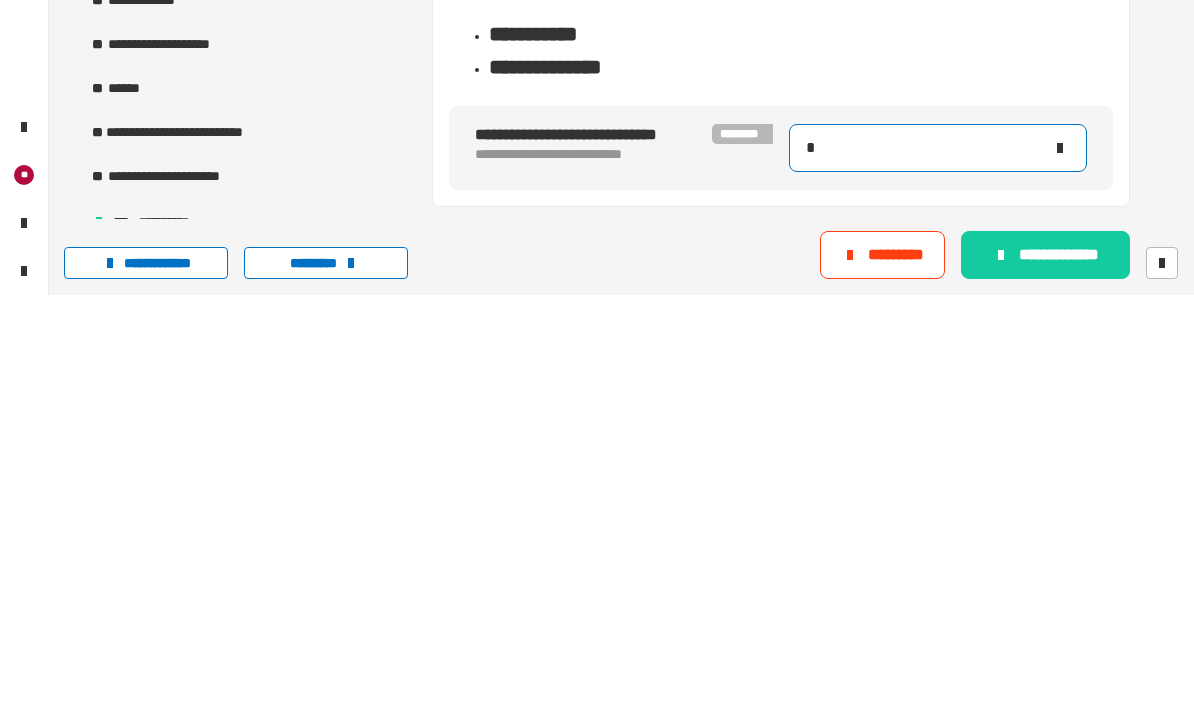 scroll, scrollTop: 1, scrollLeft: 0, axis: vertical 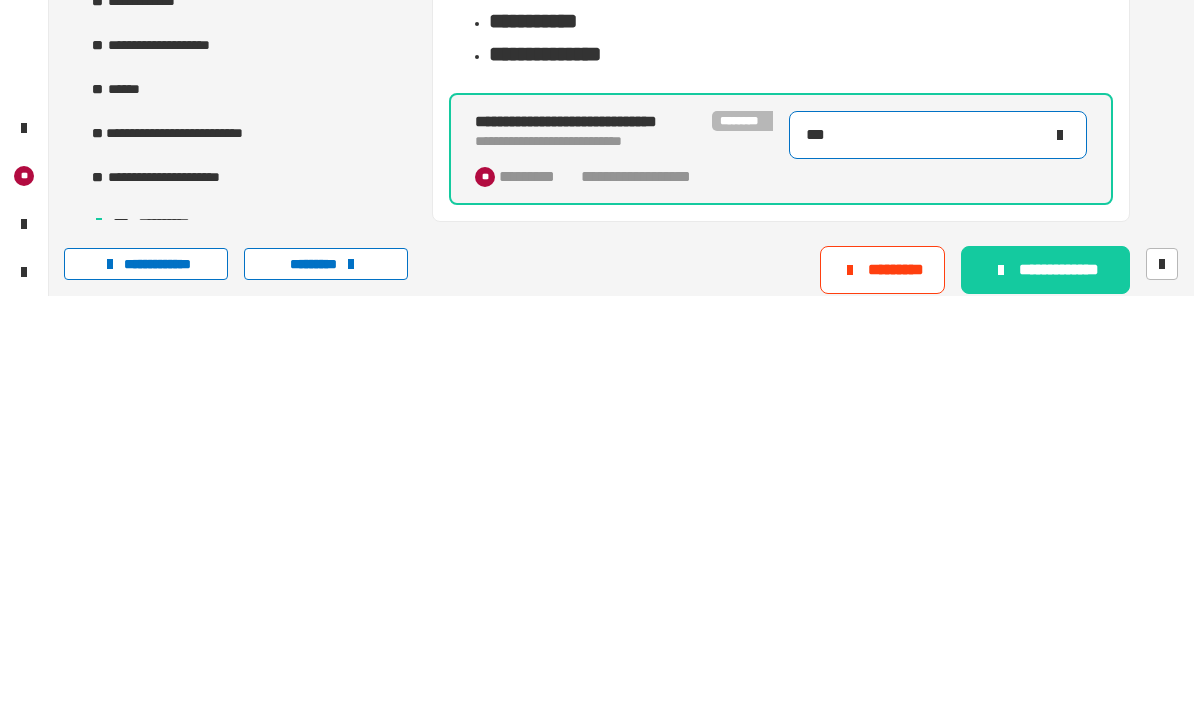 type on "****" 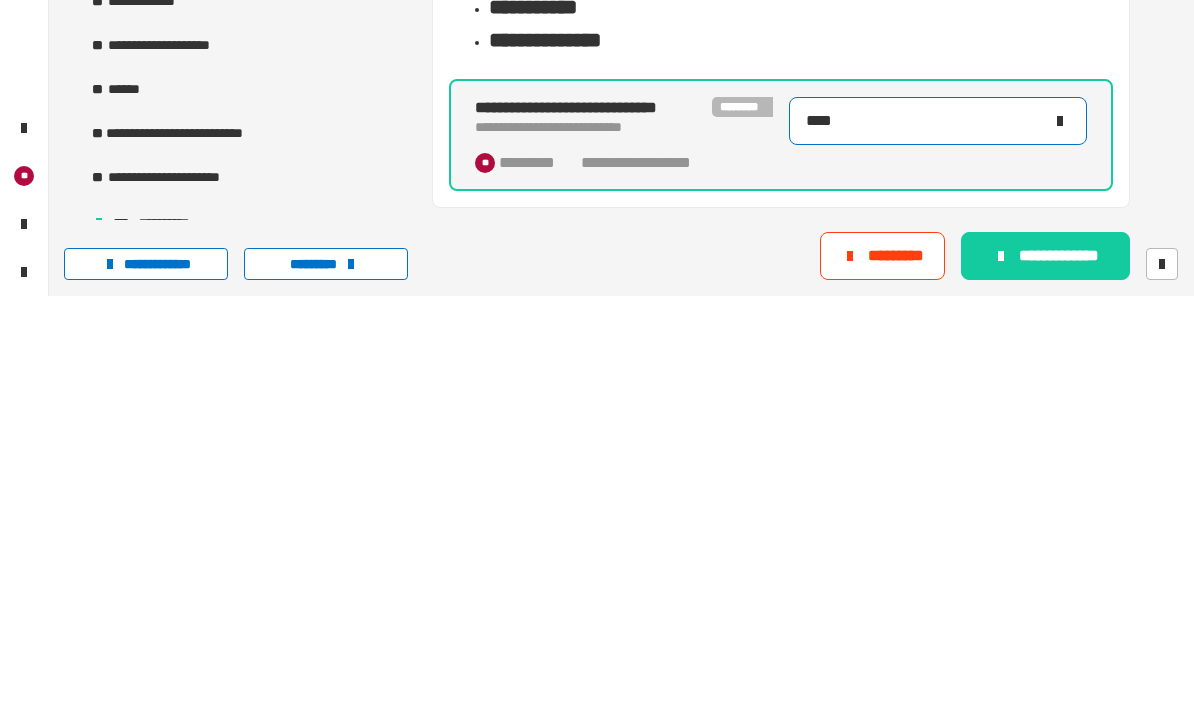 scroll, scrollTop: 2731, scrollLeft: 0, axis: vertical 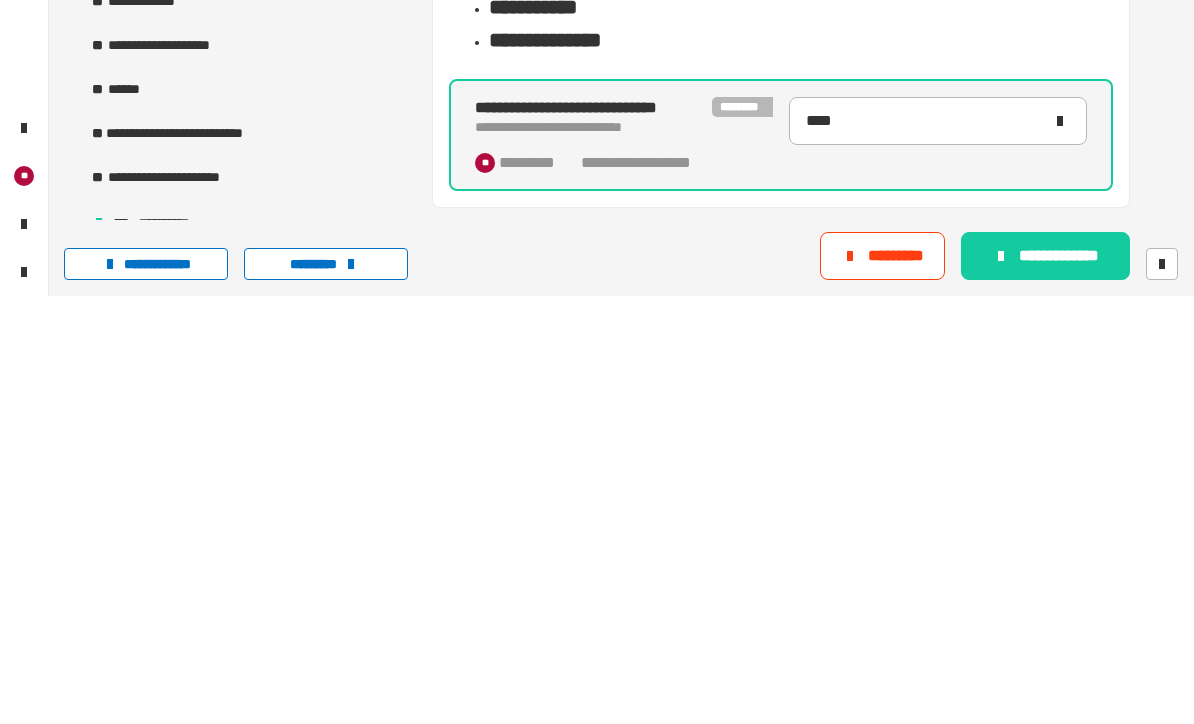 click on "**********" 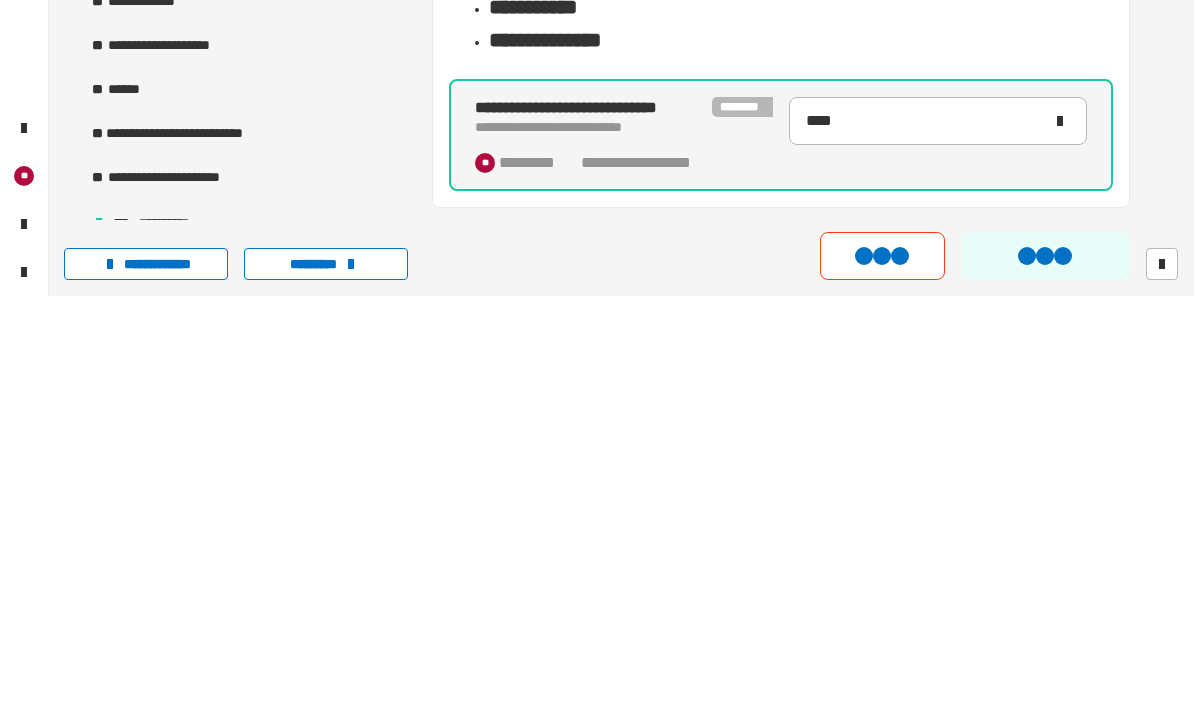 scroll, scrollTop: 0, scrollLeft: 0, axis: both 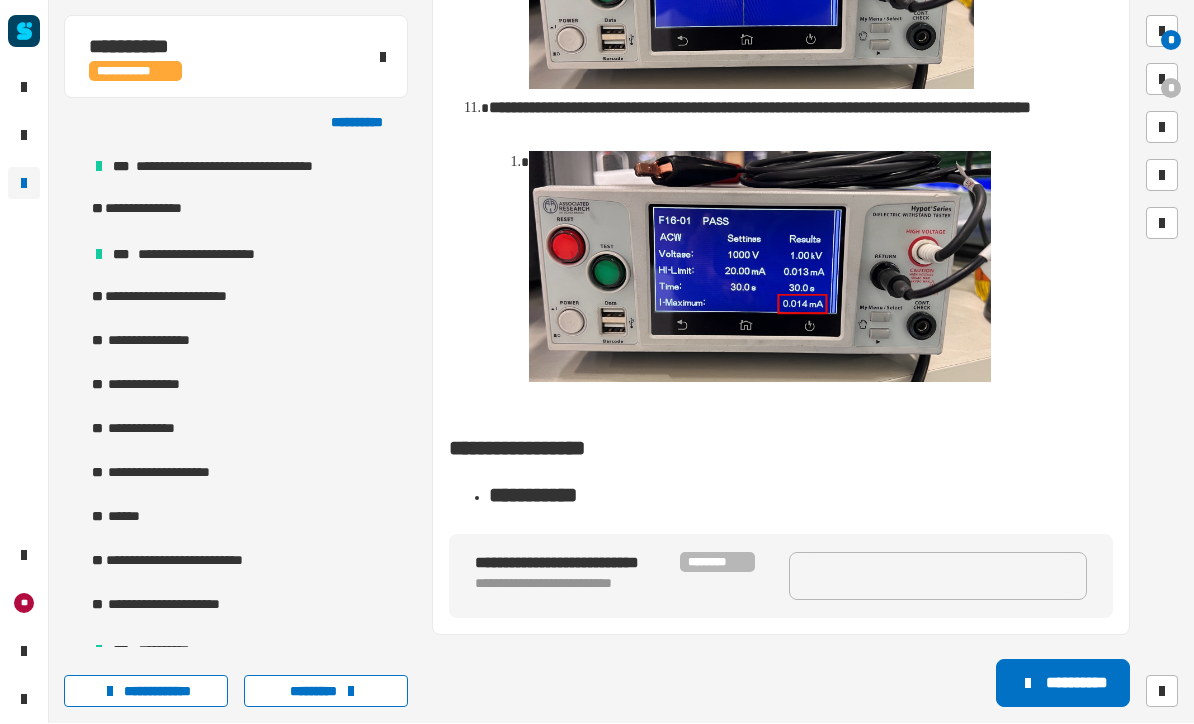 click on "**********" 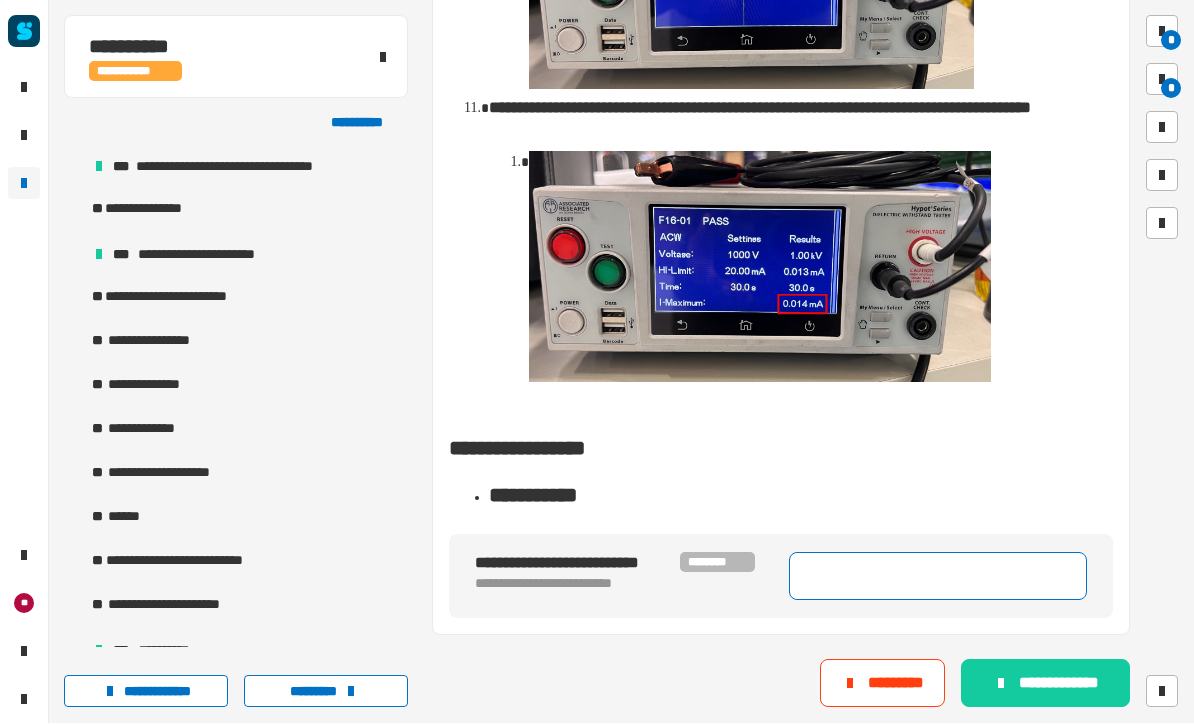 click at bounding box center (938, 577) 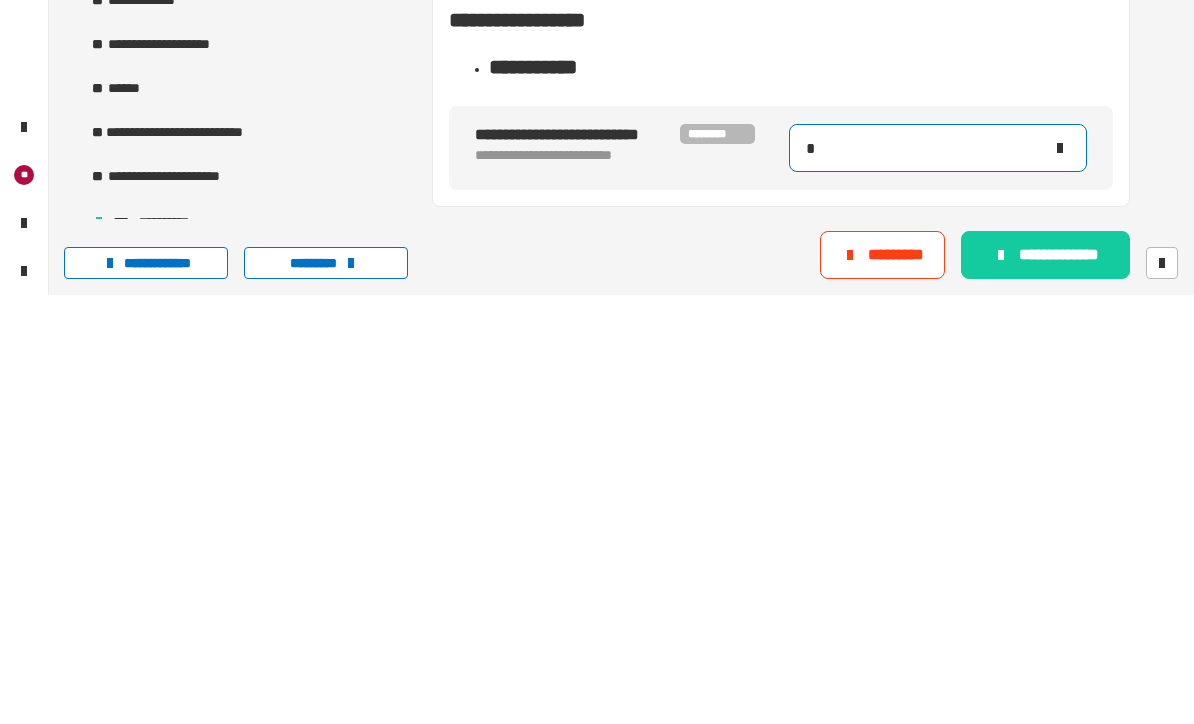 scroll, scrollTop: 1, scrollLeft: 0, axis: vertical 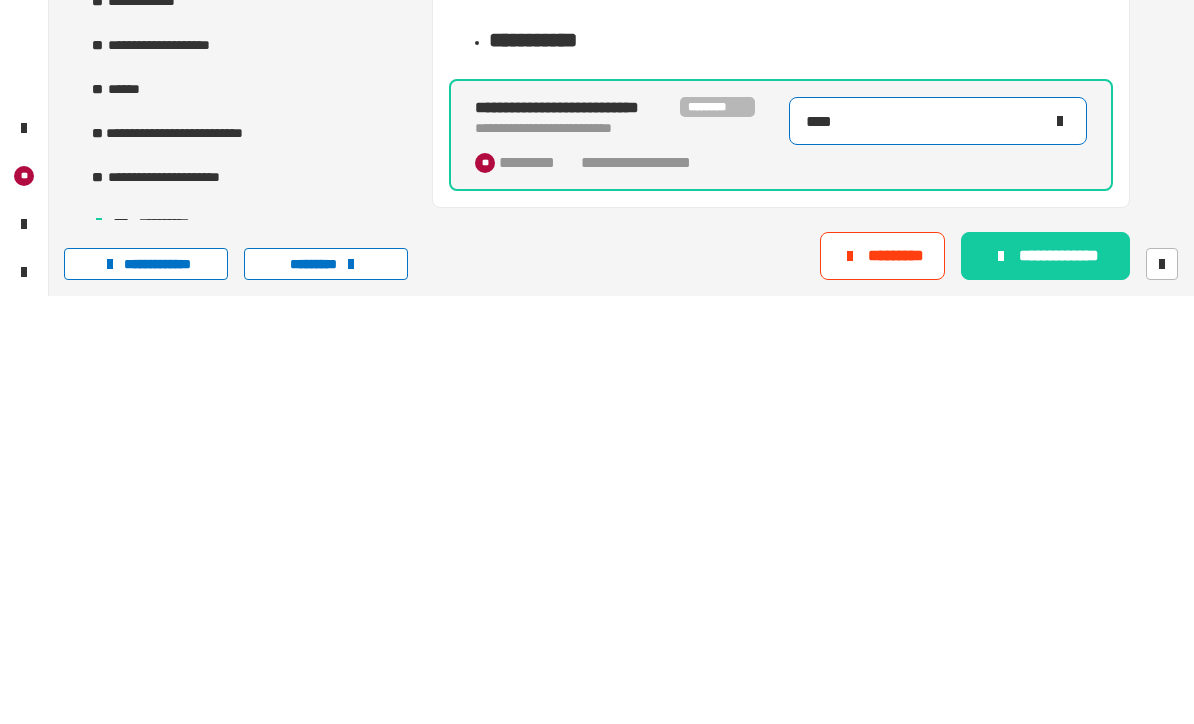 type on "*****" 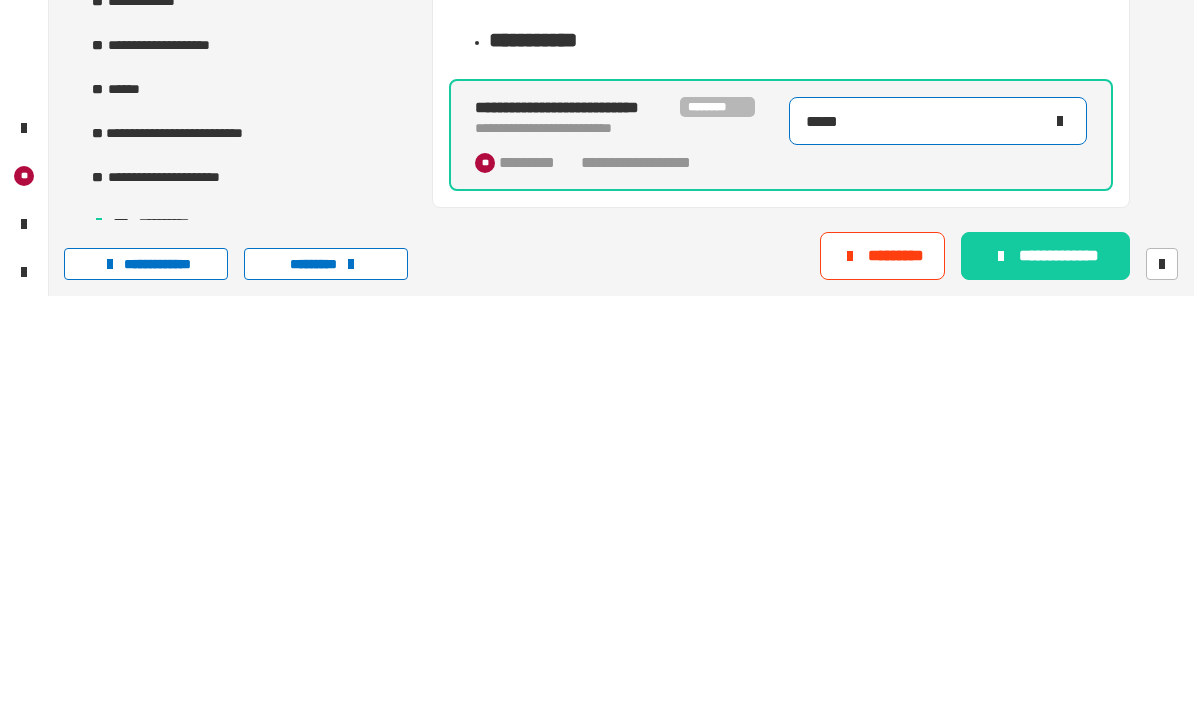 scroll, scrollTop: 2390, scrollLeft: 0, axis: vertical 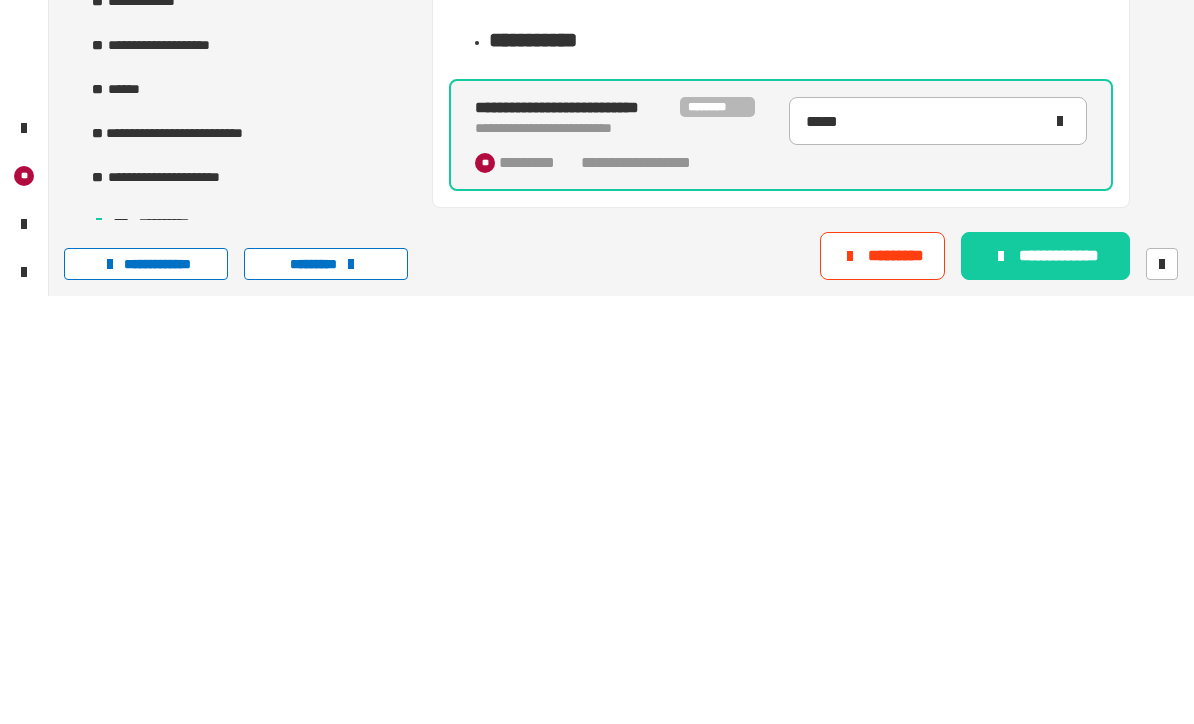 click on "**********" 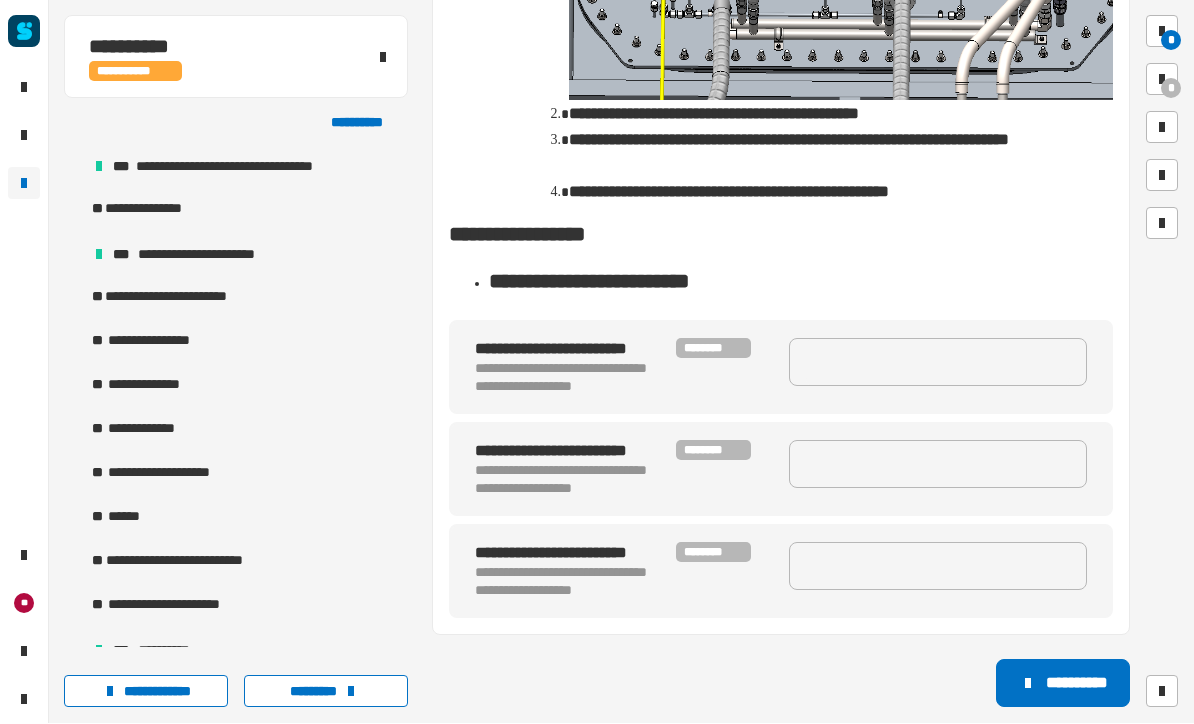 scroll, scrollTop: 2694, scrollLeft: 0, axis: vertical 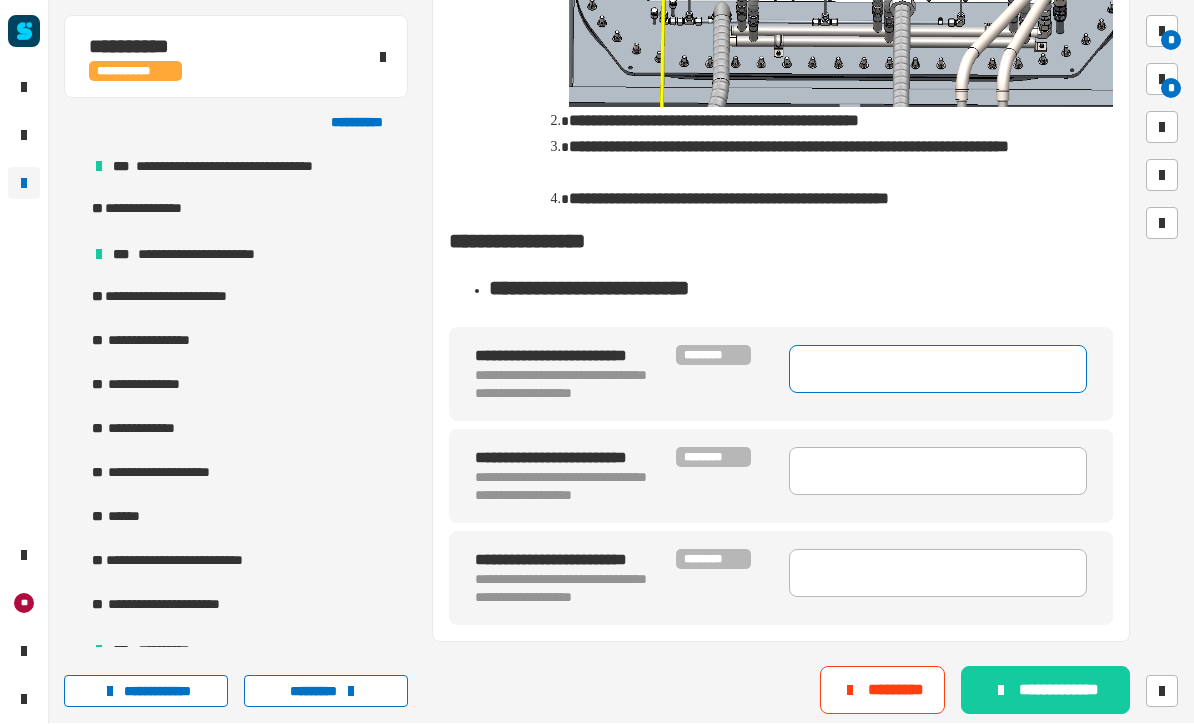 click at bounding box center (938, 370) 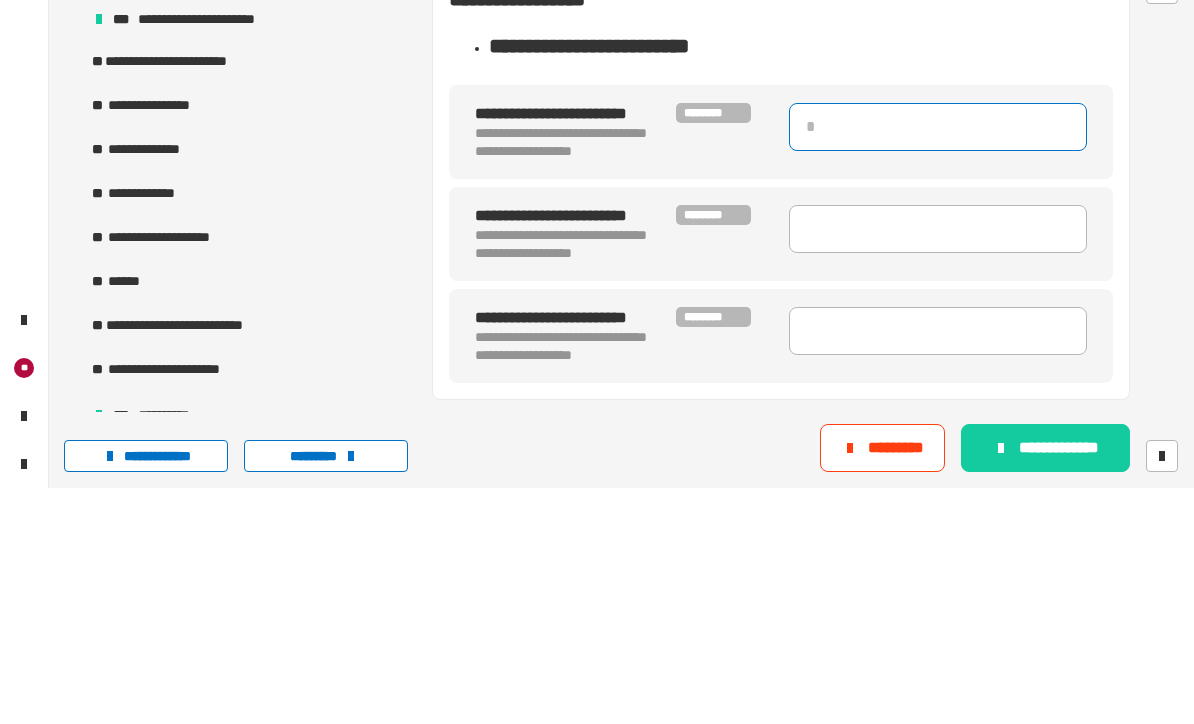scroll, scrollTop: 2715, scrollLeft: 0, axis: vertical 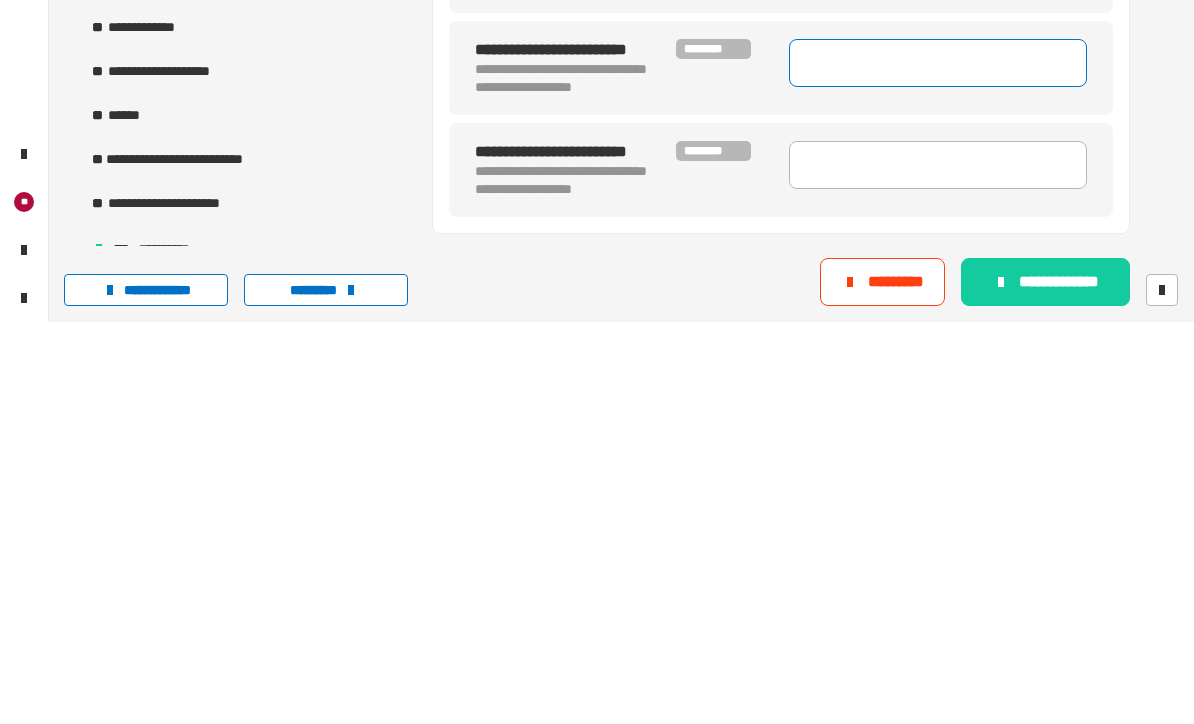 click at bounding box center [938, 465] 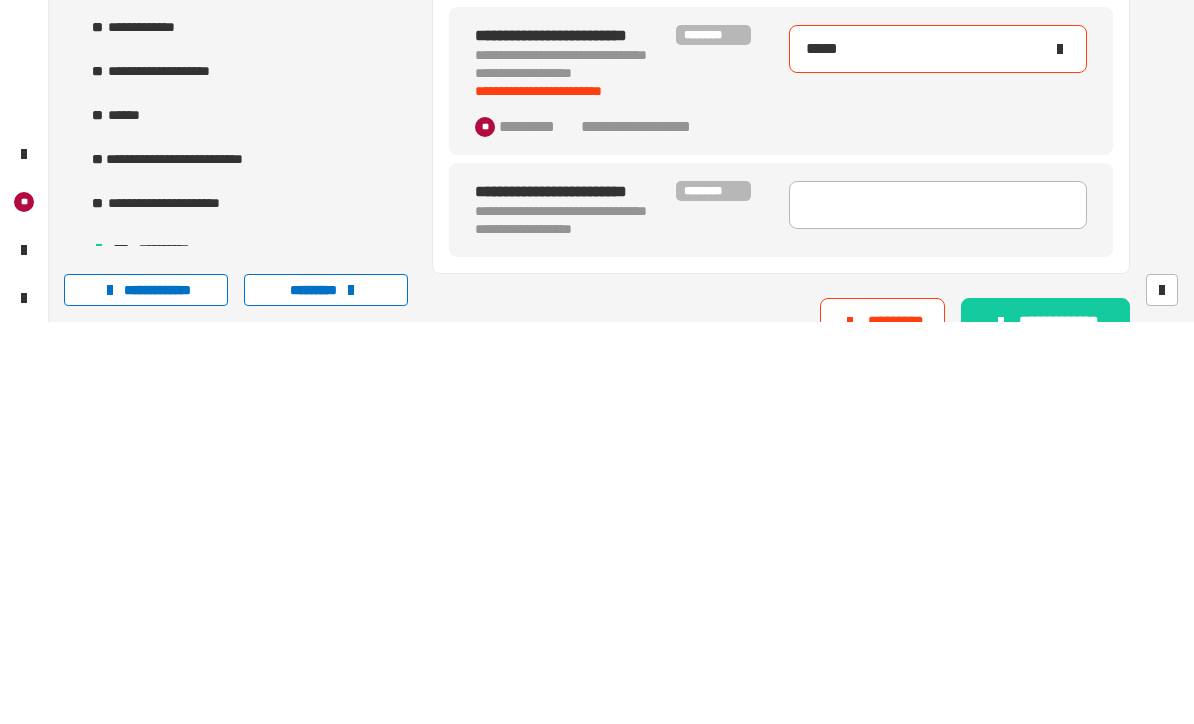 type on "******" 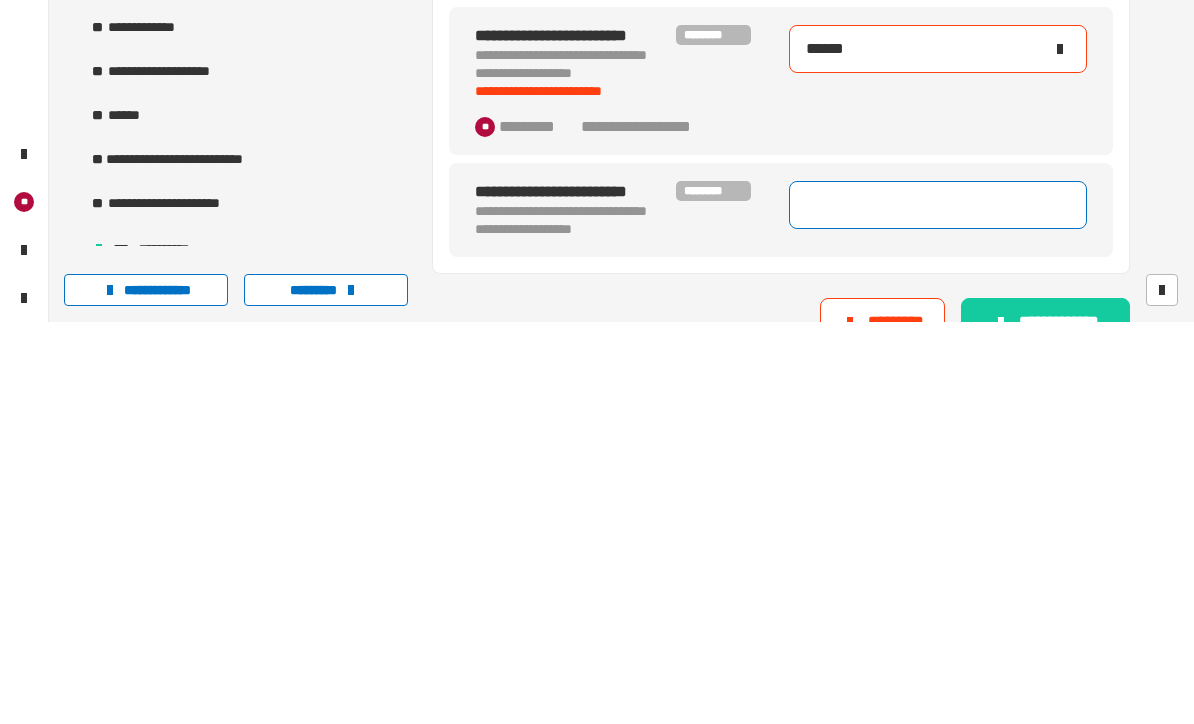 click at bounding box center (938, 607) 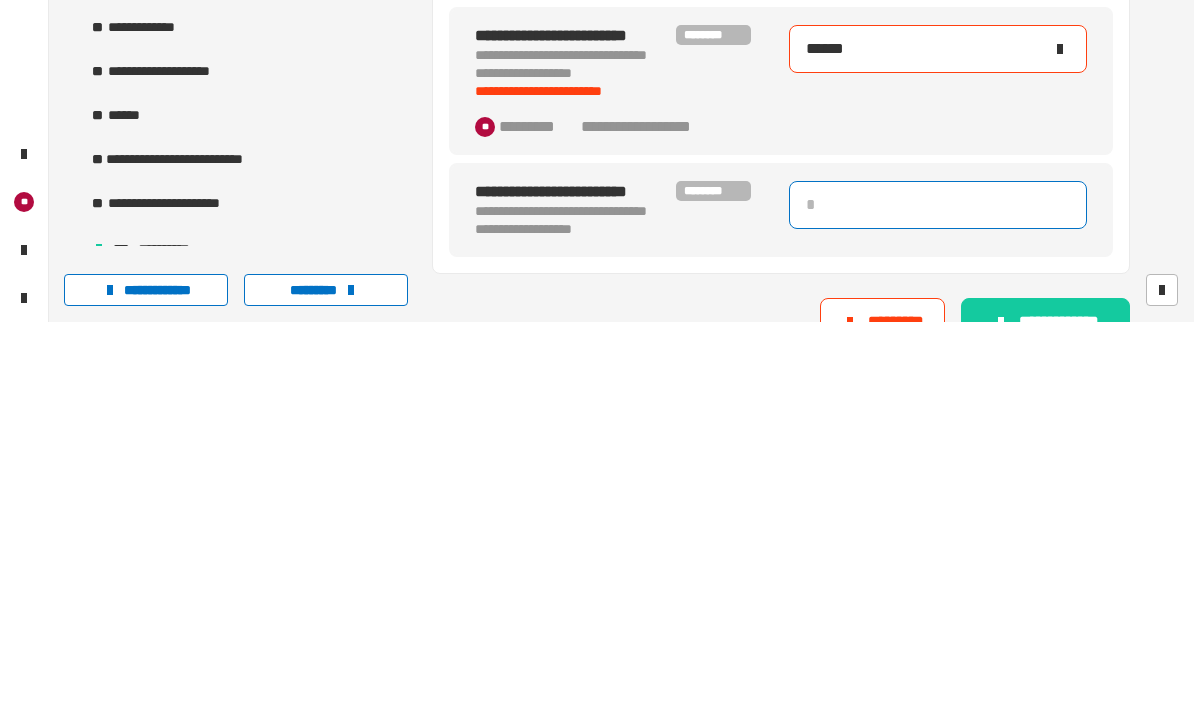 type on "*" 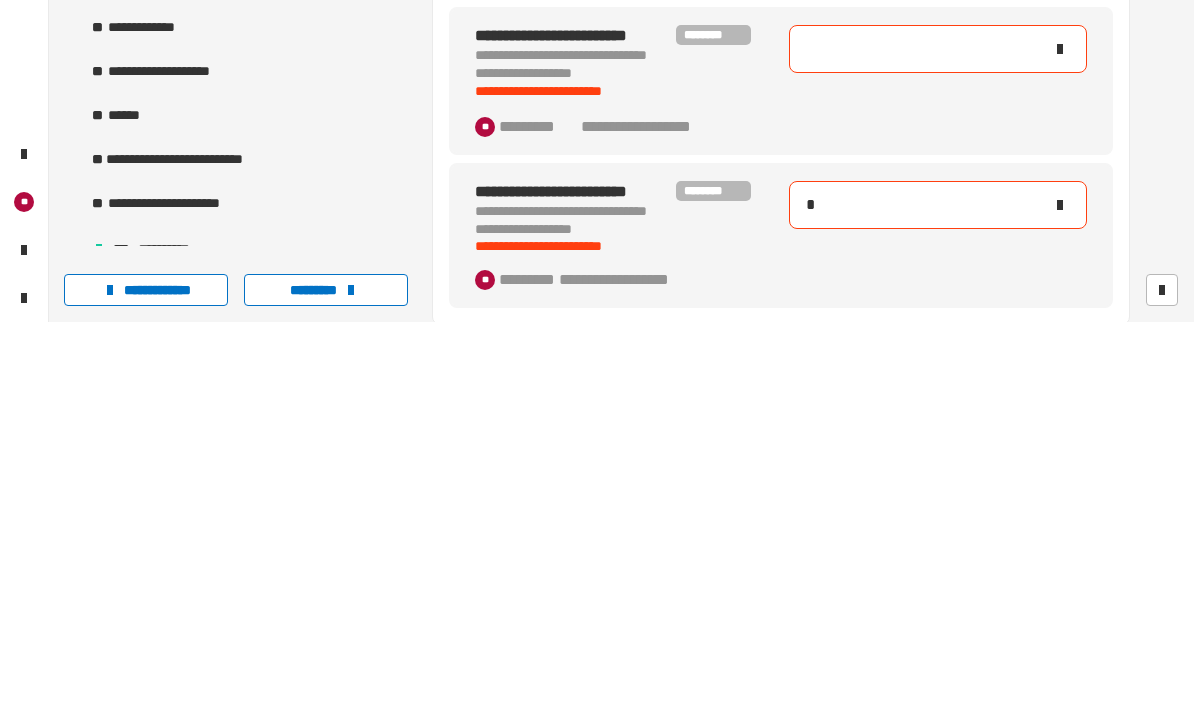 type on "***" 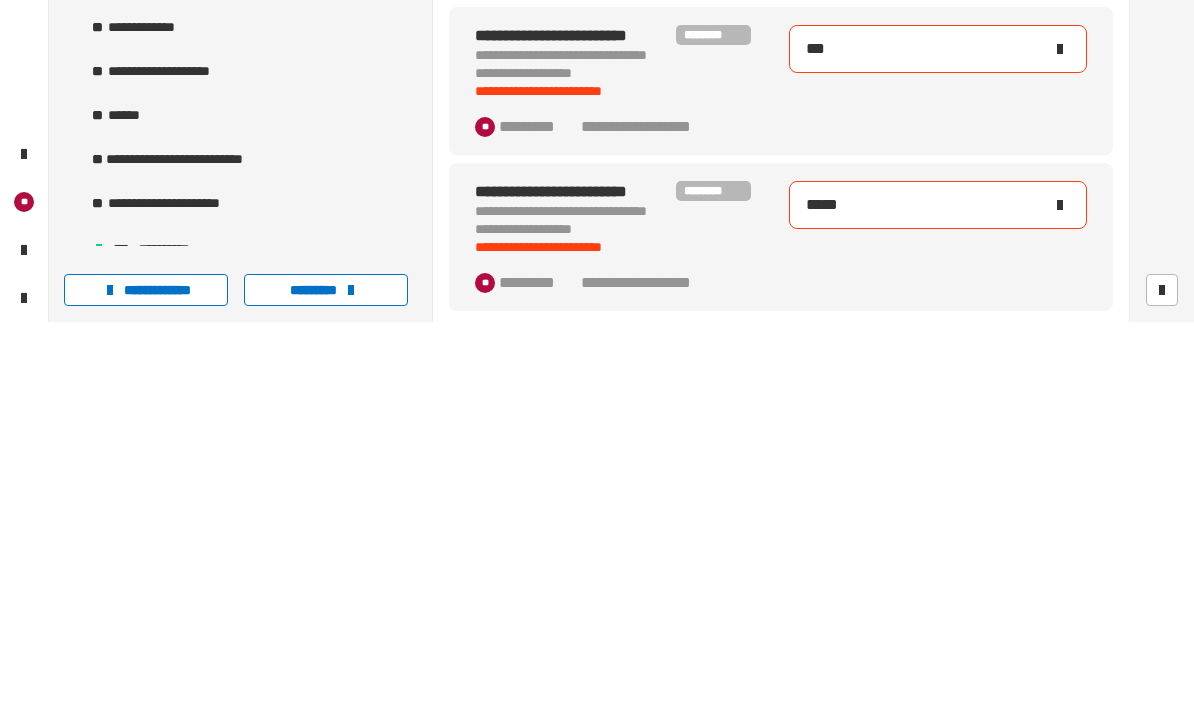 type on "******" 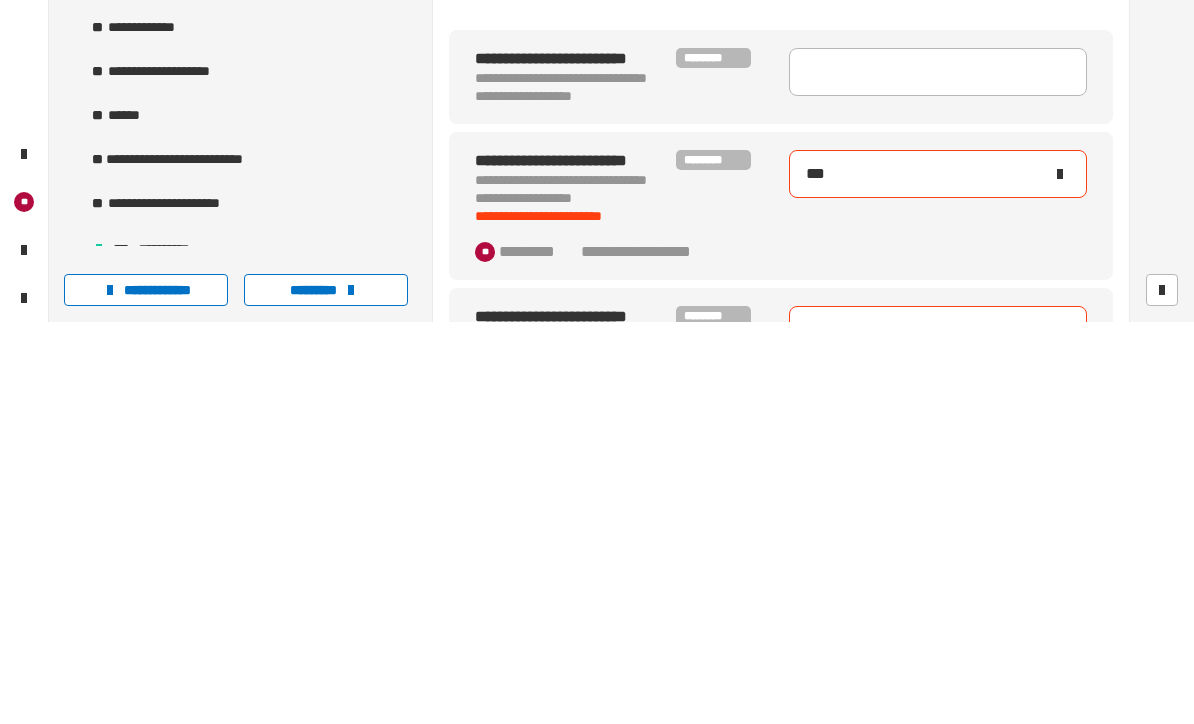 scroll, scrollTop: 2566, scrollLeft: 0, axis: vertical 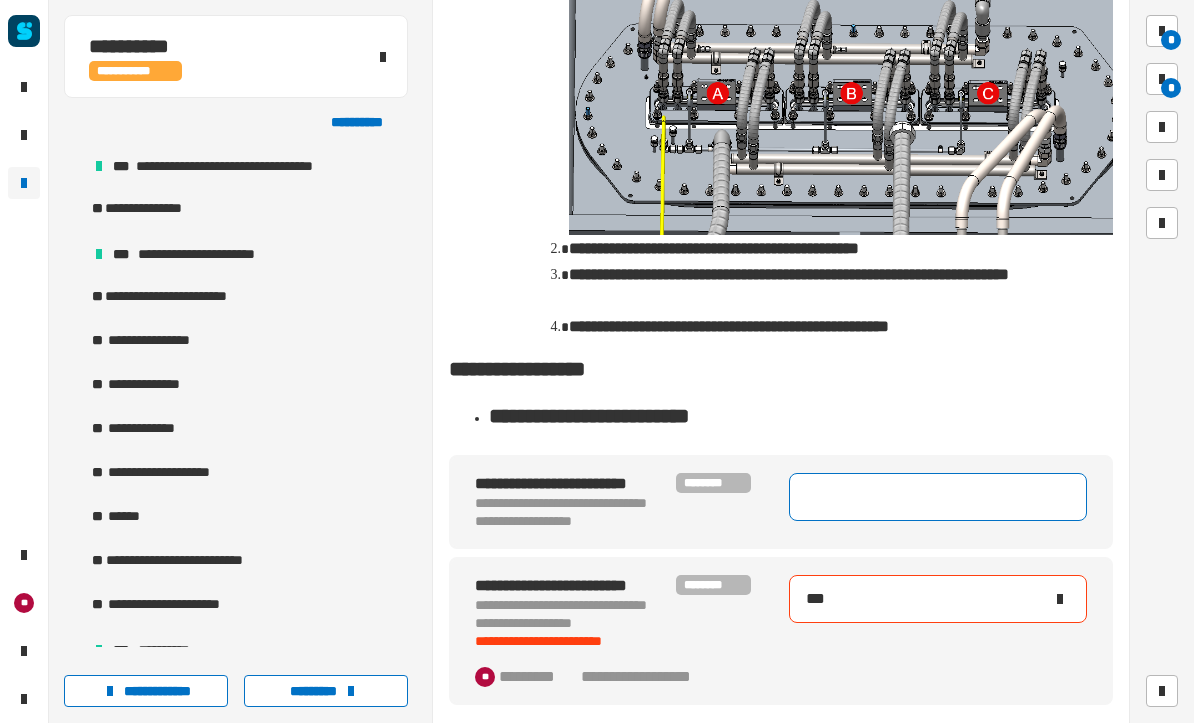 click at bounding box center (938, 498) 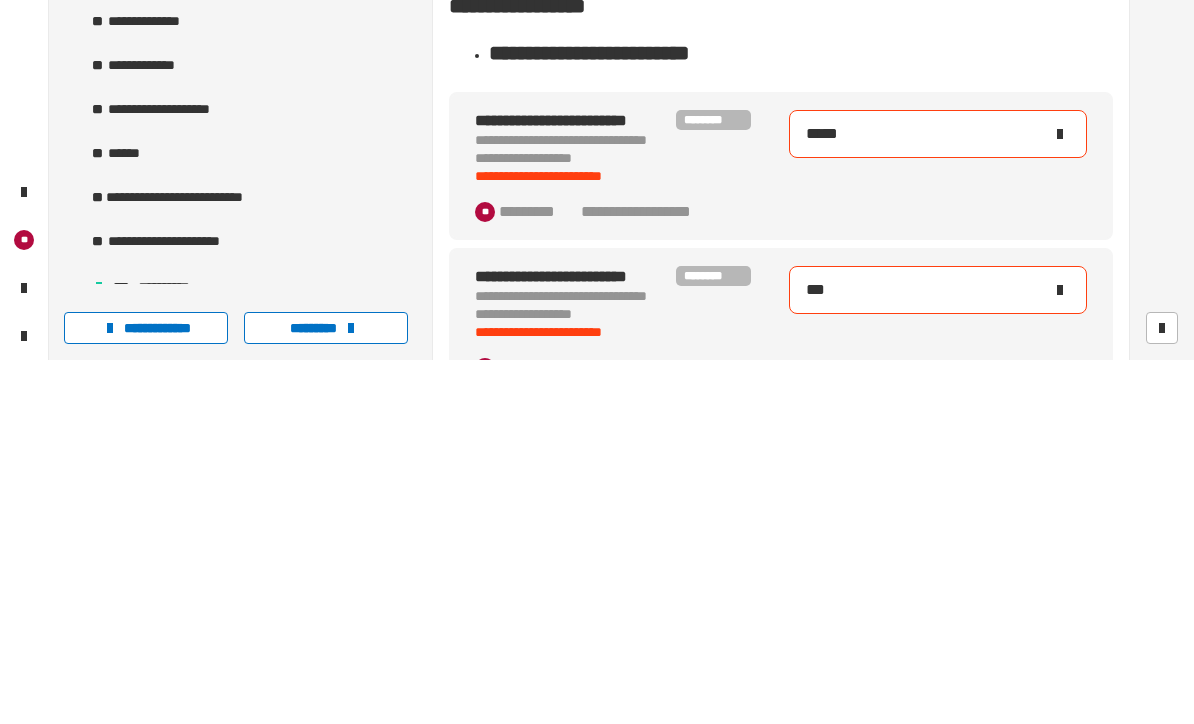 type on "******" 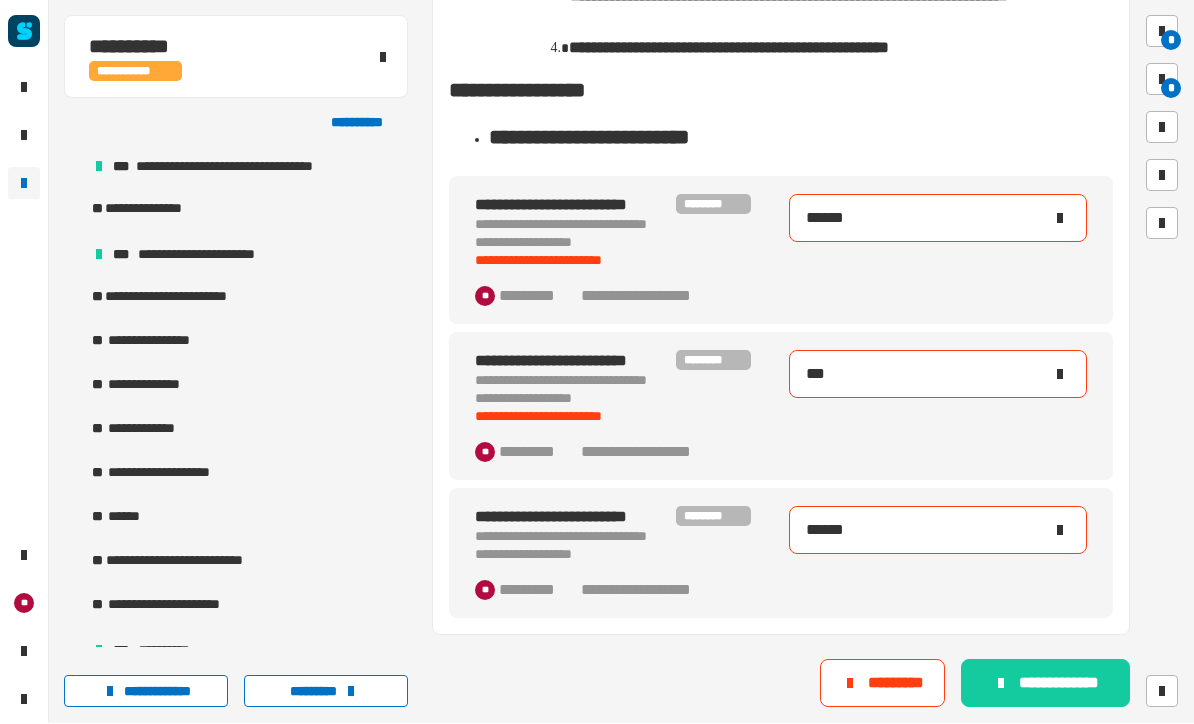 scroll, scrollTop: 2859, scrollLeft: 0, axis: vertical 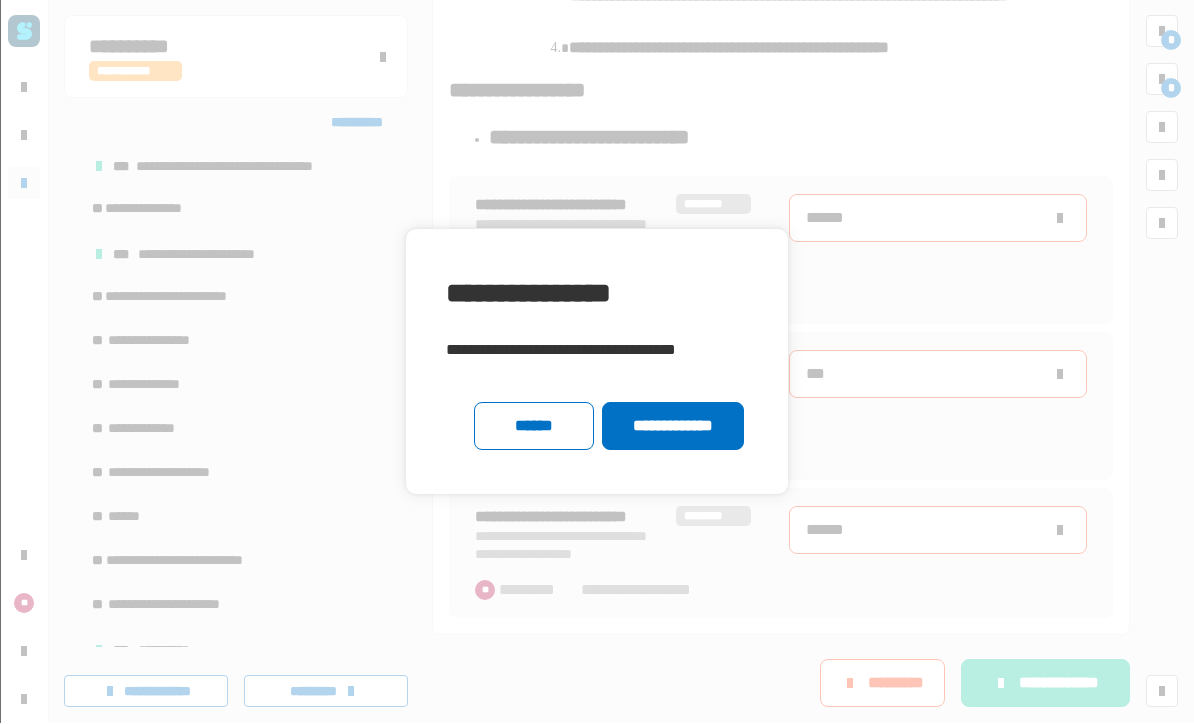 click on "**********" 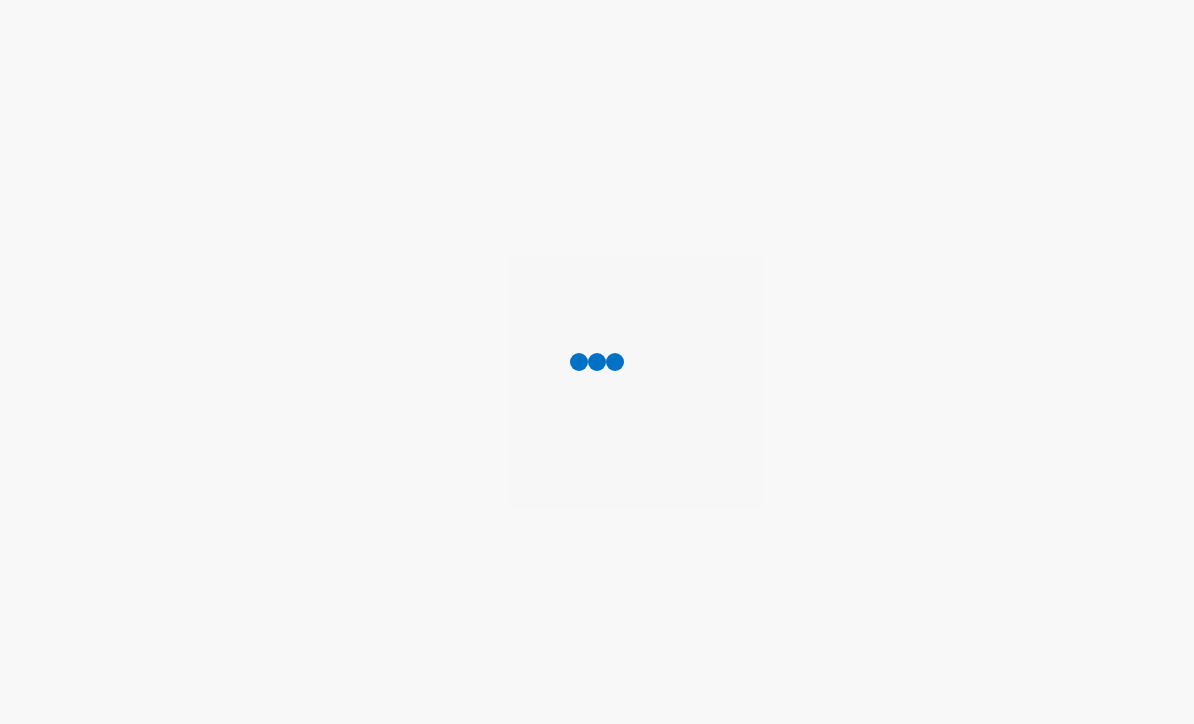 scroll, scrollTop: 0, scrollLeft: 0, axis: both 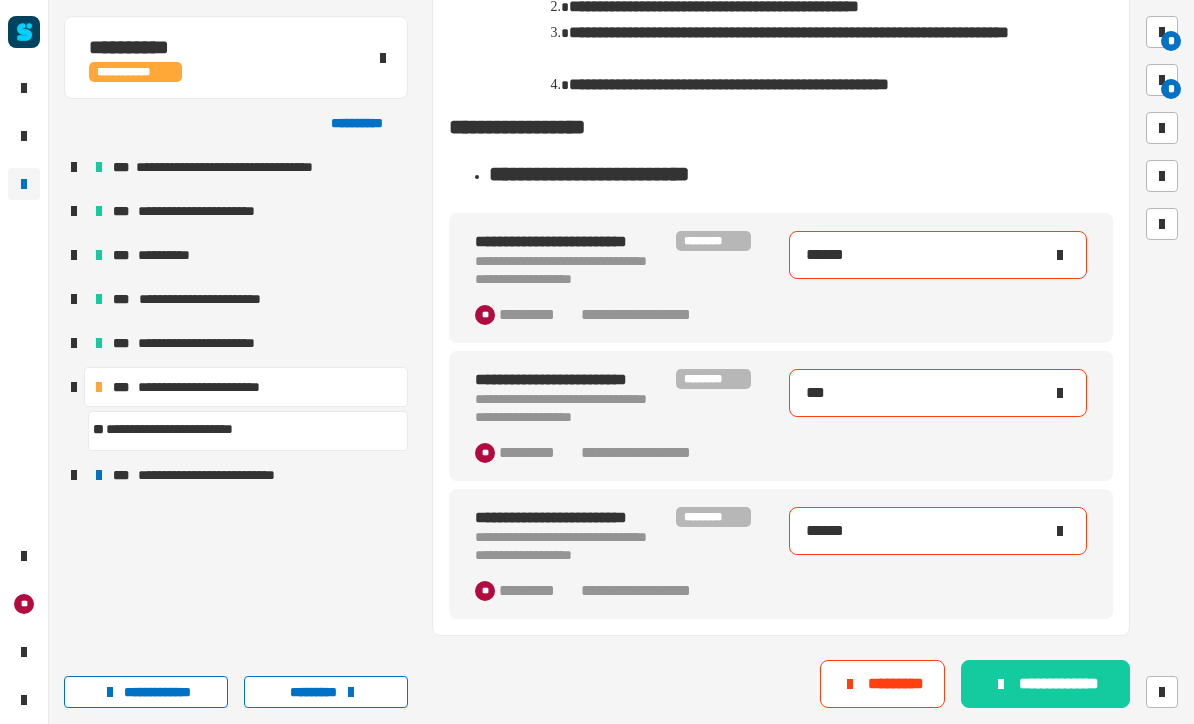 click on "**********" 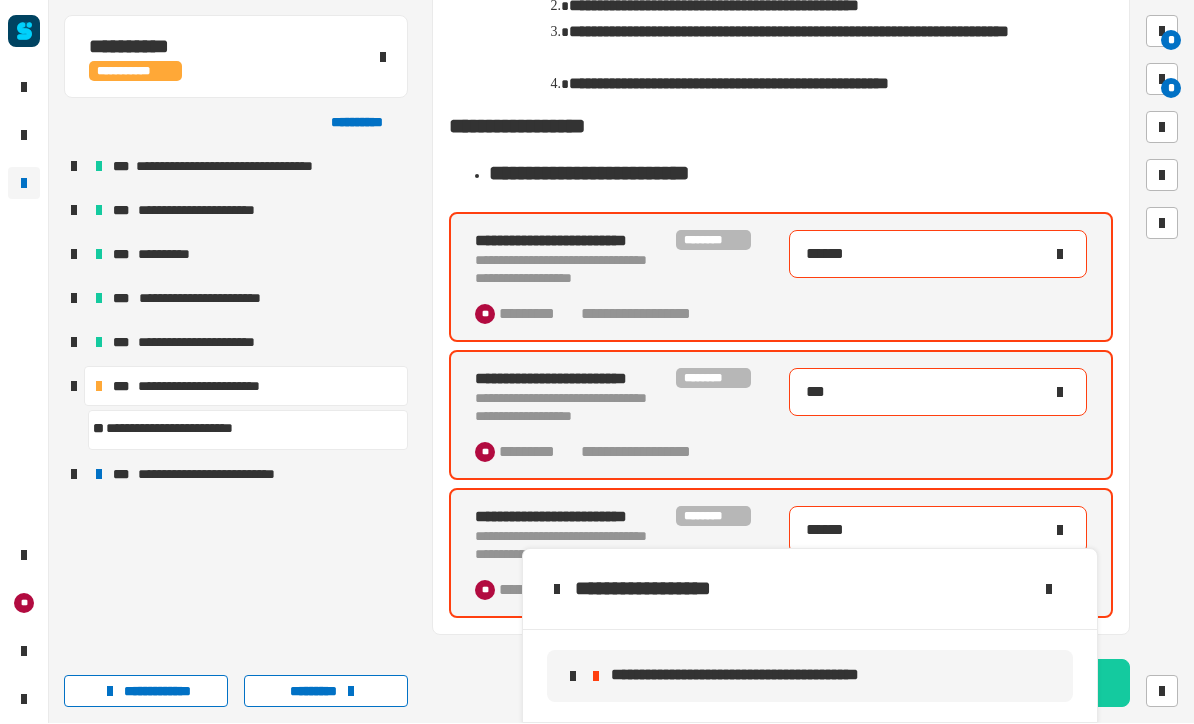 click 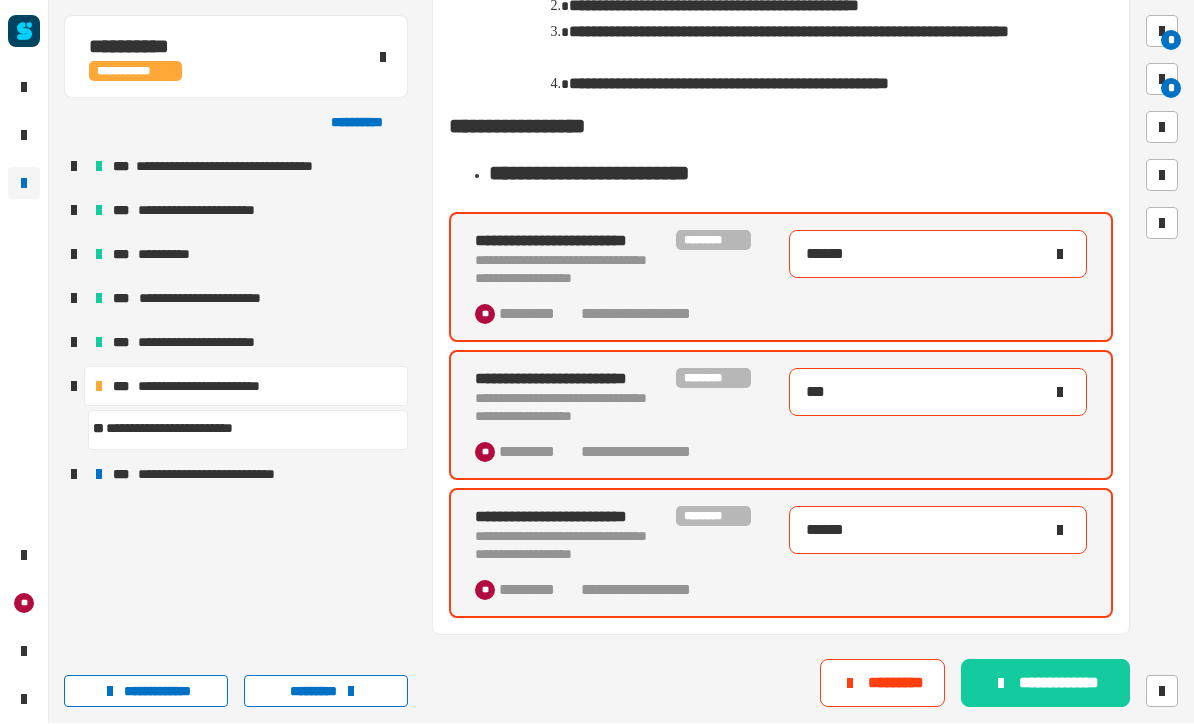 click on "*********" 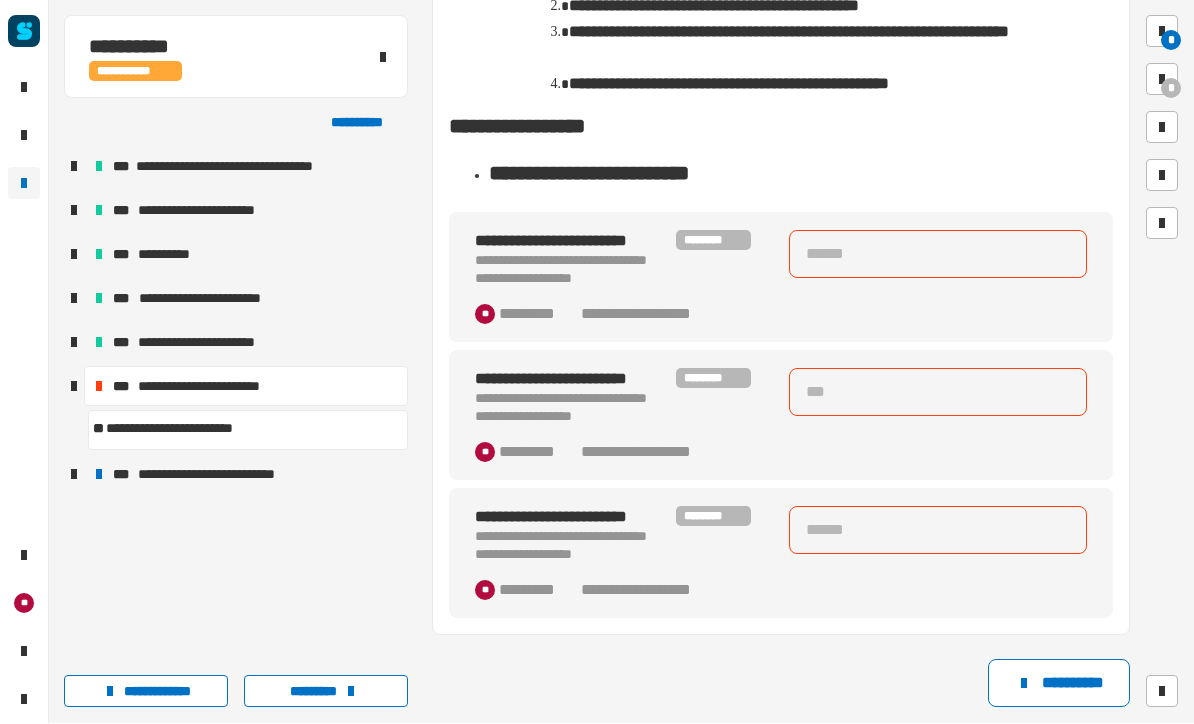scroll, scrollTop: 2871, scrollLeft: 0, axis: vertical 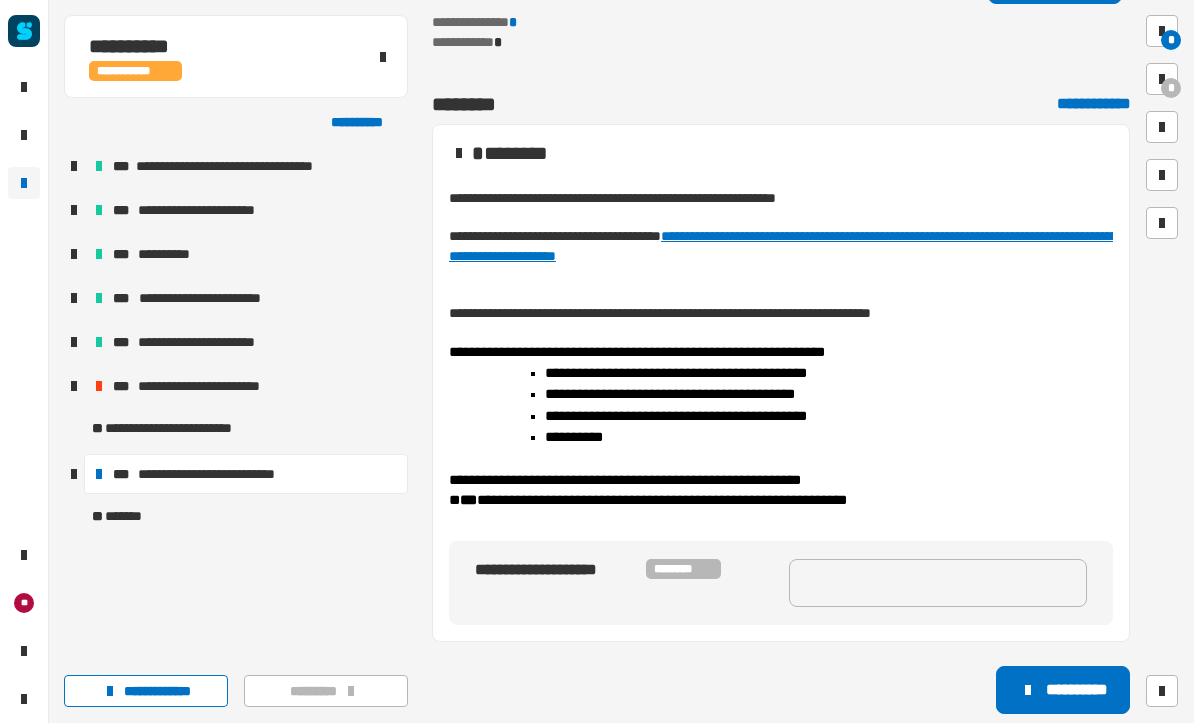 click at bounding box center [938, 584] 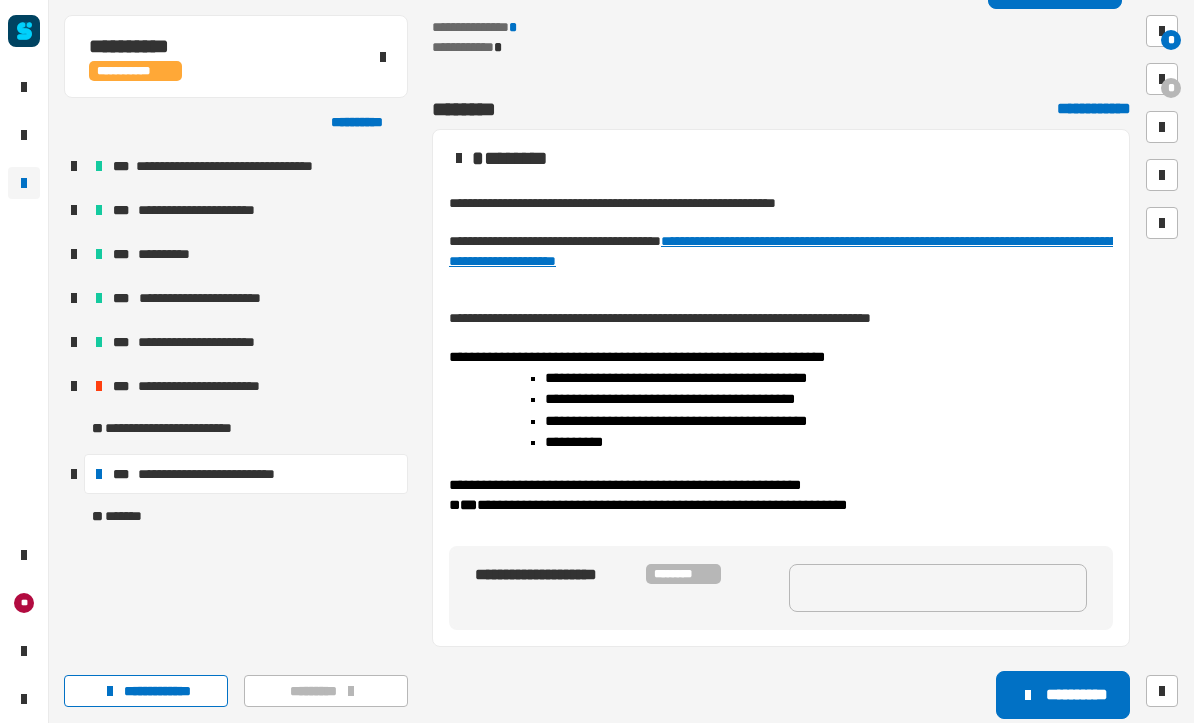 scroll, scrollTop: 53, scrollLeft: 0, axis: vertical 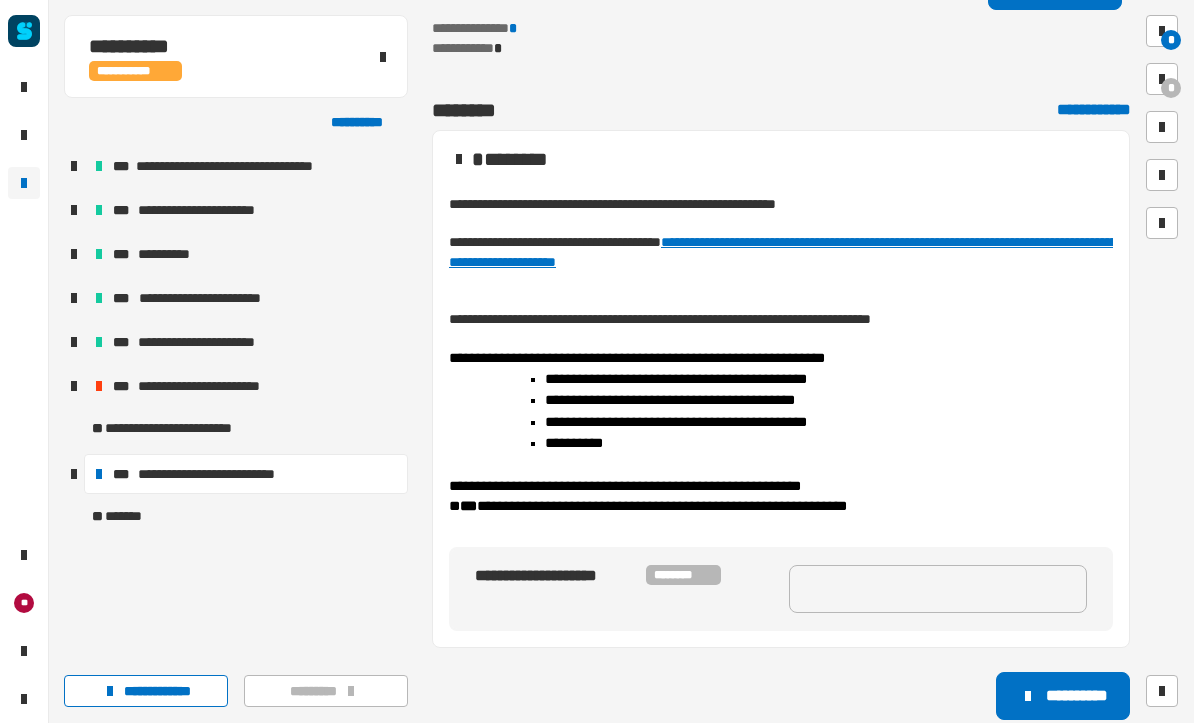 click on "**********" at bounding box center [187, 431] 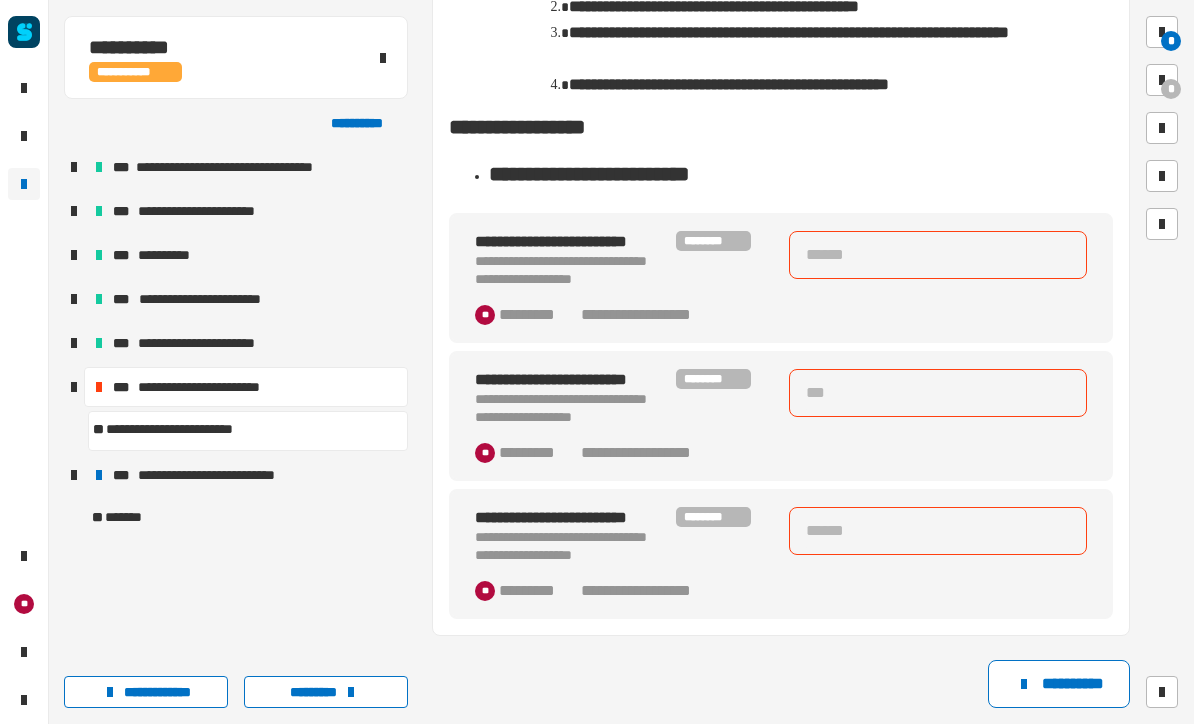 scroll, scrollTop: 2871, scrollLeft: 0, axis: vertical 